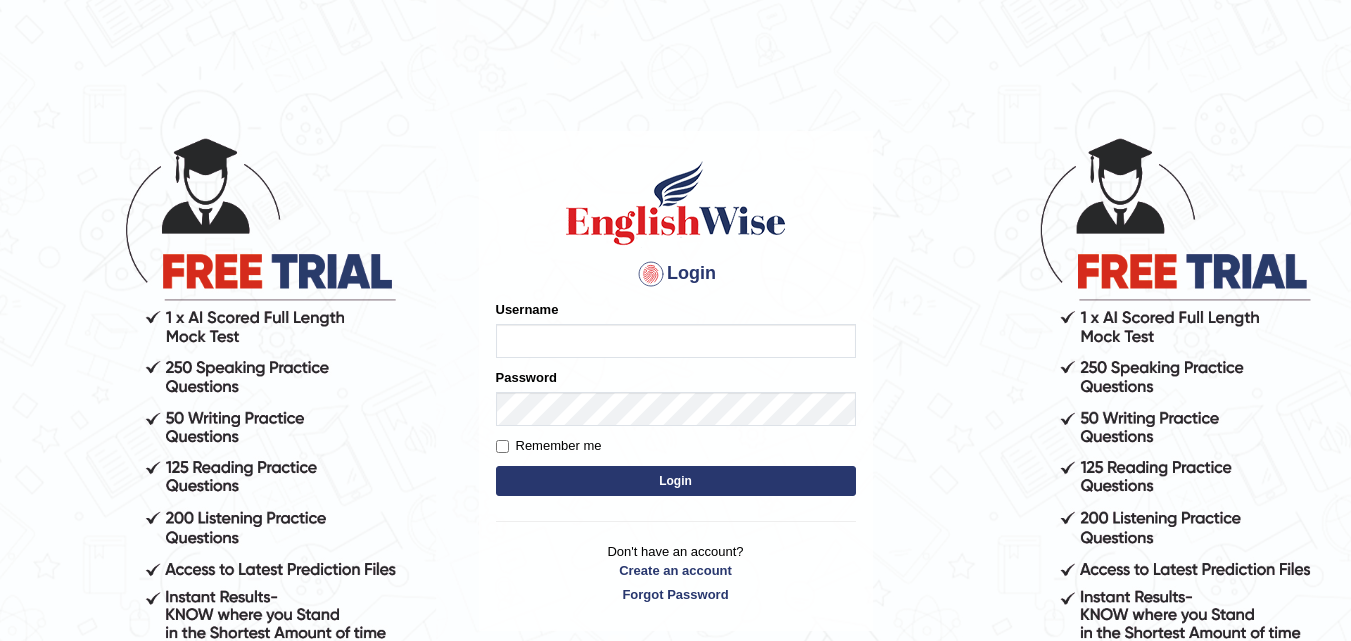 scroll, scrollTop: 0, scrollLeft: 0, axis: both 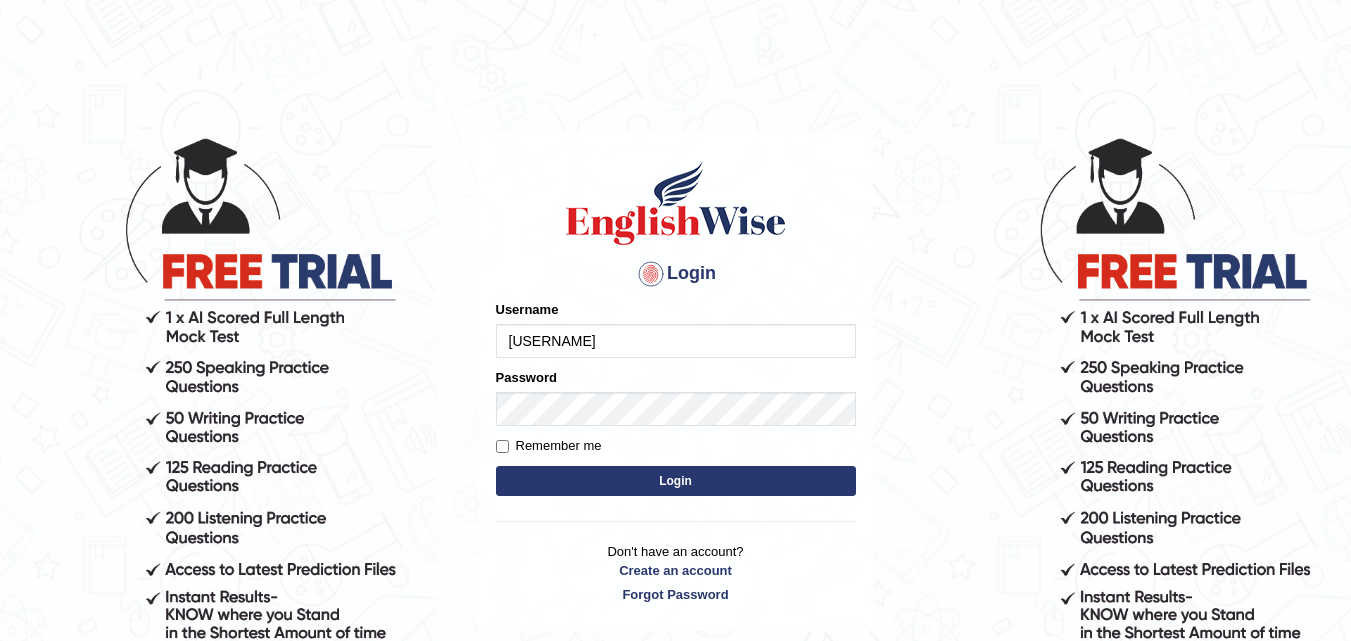 click on "Login
Please fix the following errors:
Username
rohankotian
Password
Remember me
Login
Don't have an account?
Create an account
Forgot Password
2025 ©  English Wise.  All Rights Reserved  Back to English Wise" at bounding box center (675, 388) 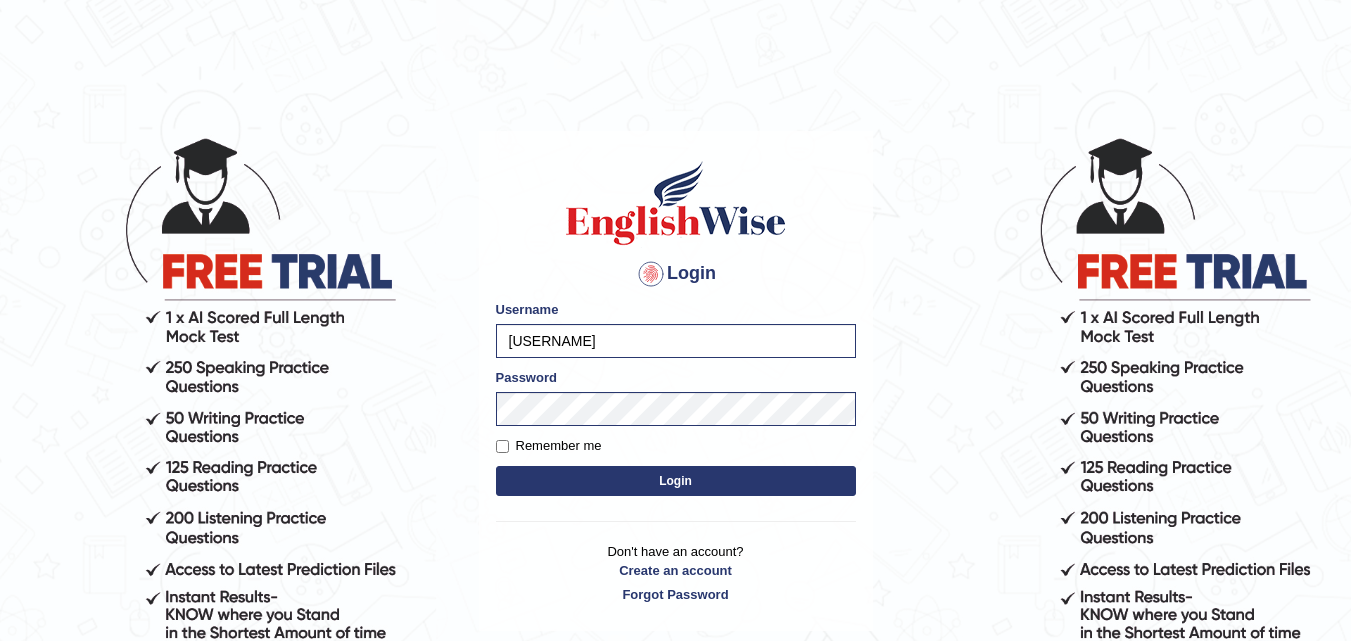 click on "Login" at bounding box center (676, 481) 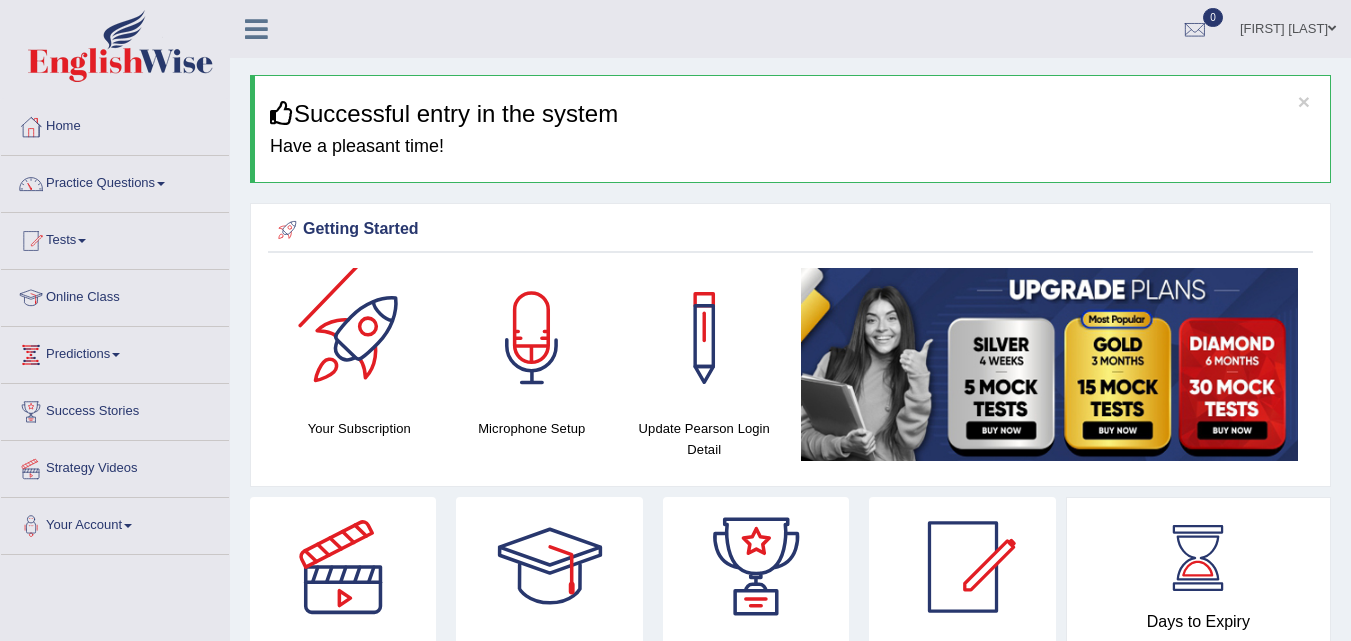 scroll, scrollTop: 0, scrollLeft: 0, axis: both 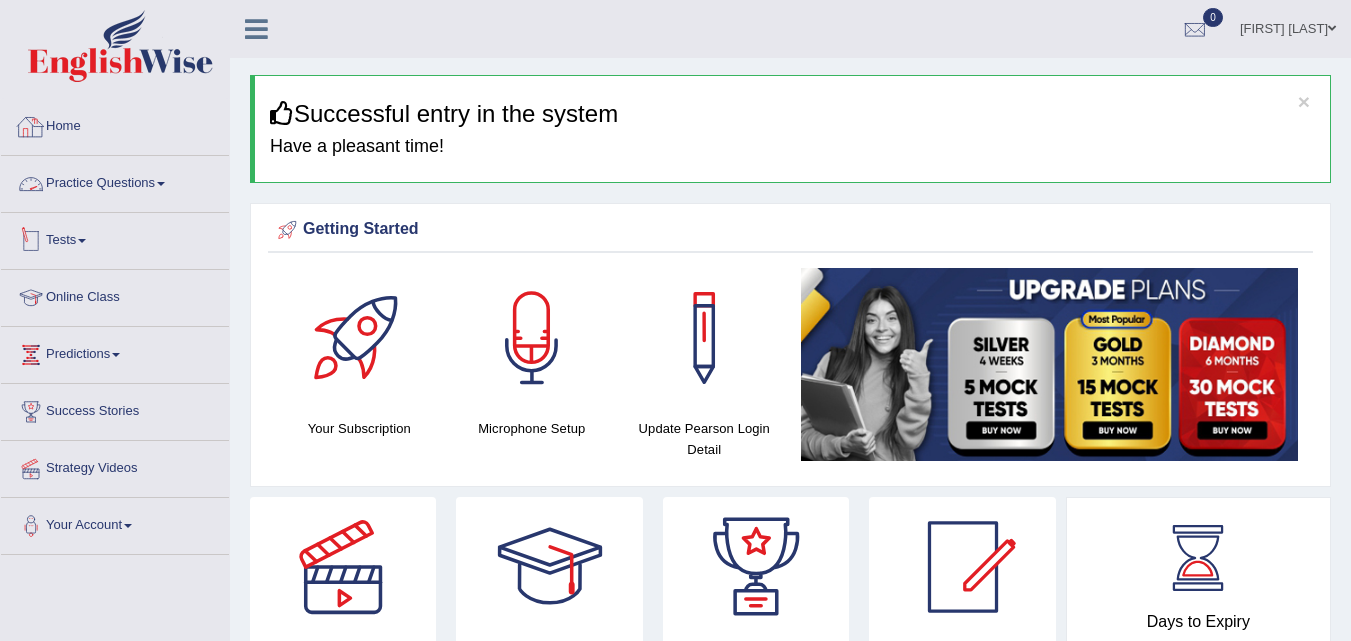 click on "Practice Questions" at bounding box center (115, 181) 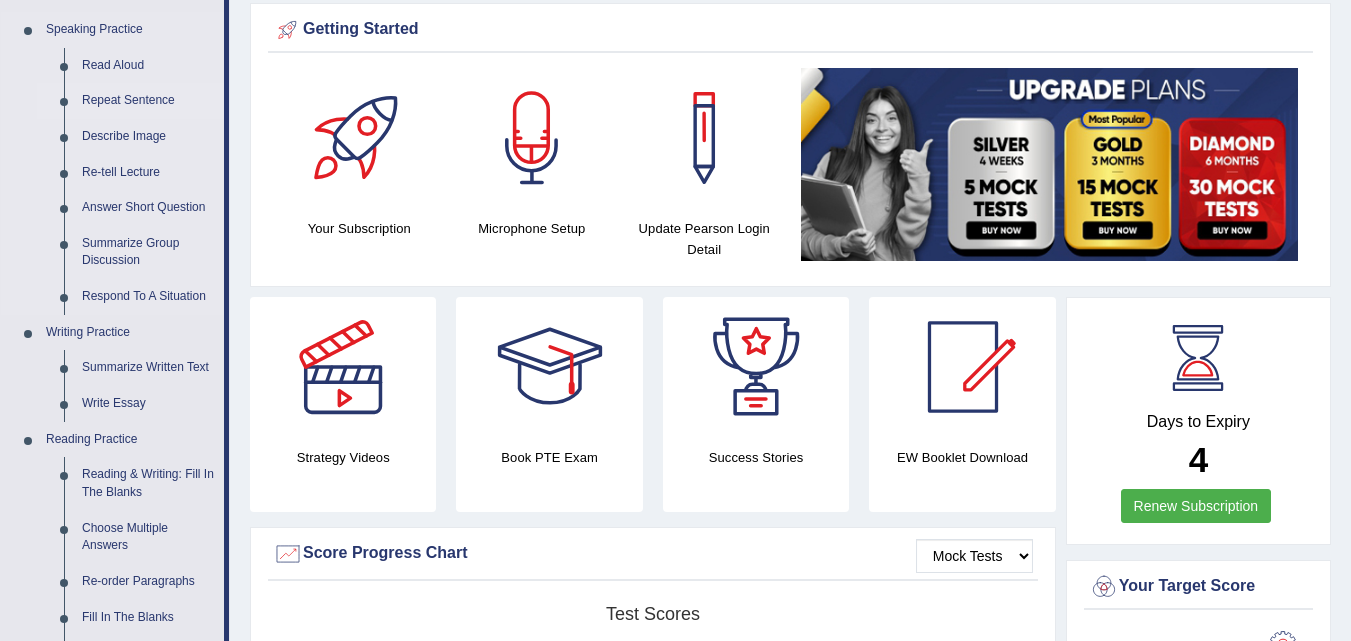 scroll, scrollTop: 300, scrollLeft: 0, axis: vertical 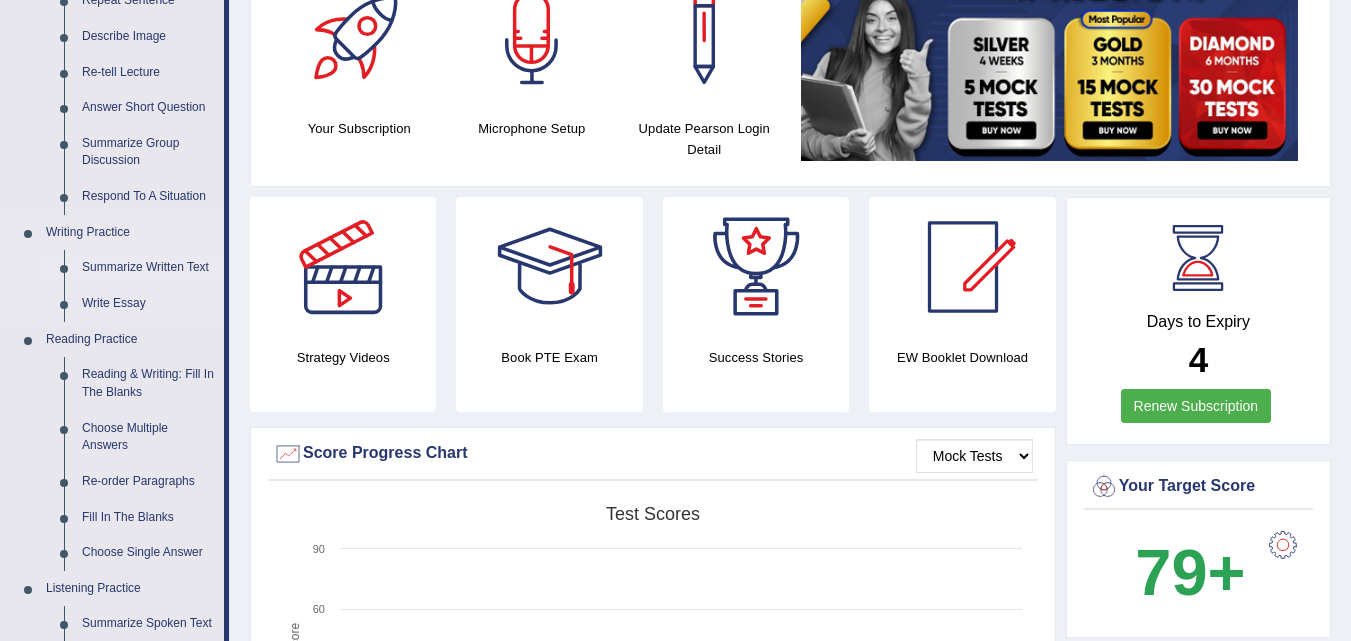 click on "Summarize Written Text" at bounding box center [148, 268] 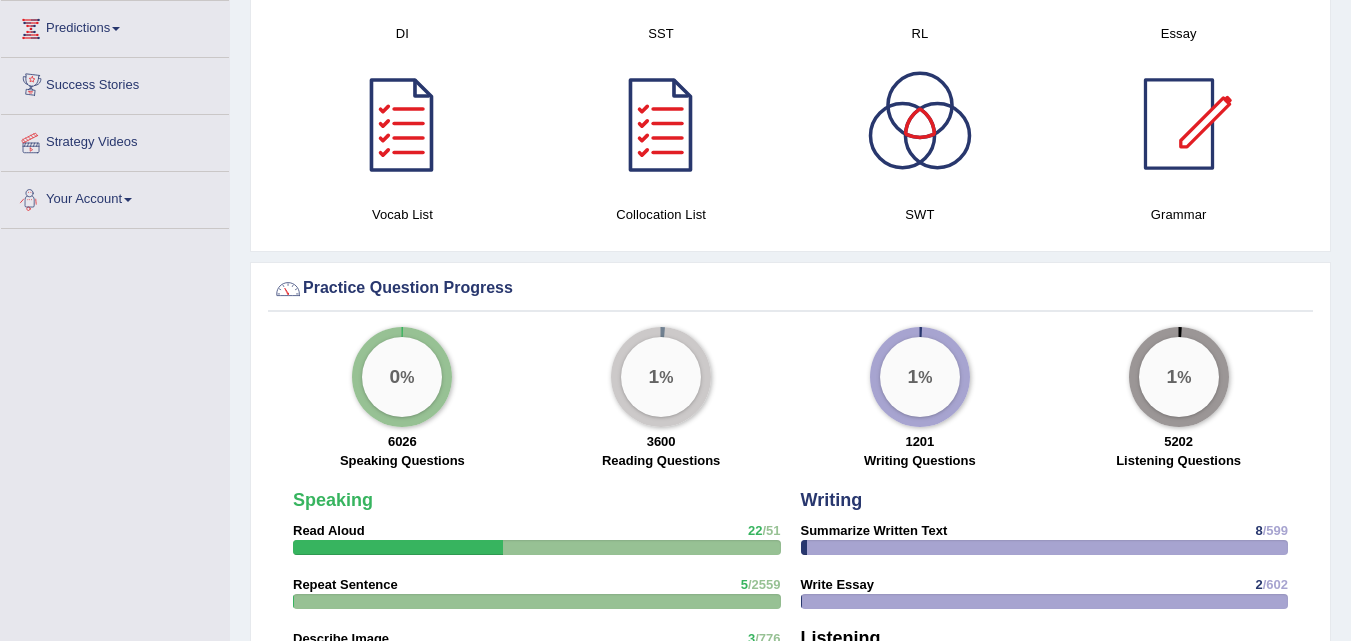 scroll, scrollTop: 1298, scrollLeft: 0, axis: vertical 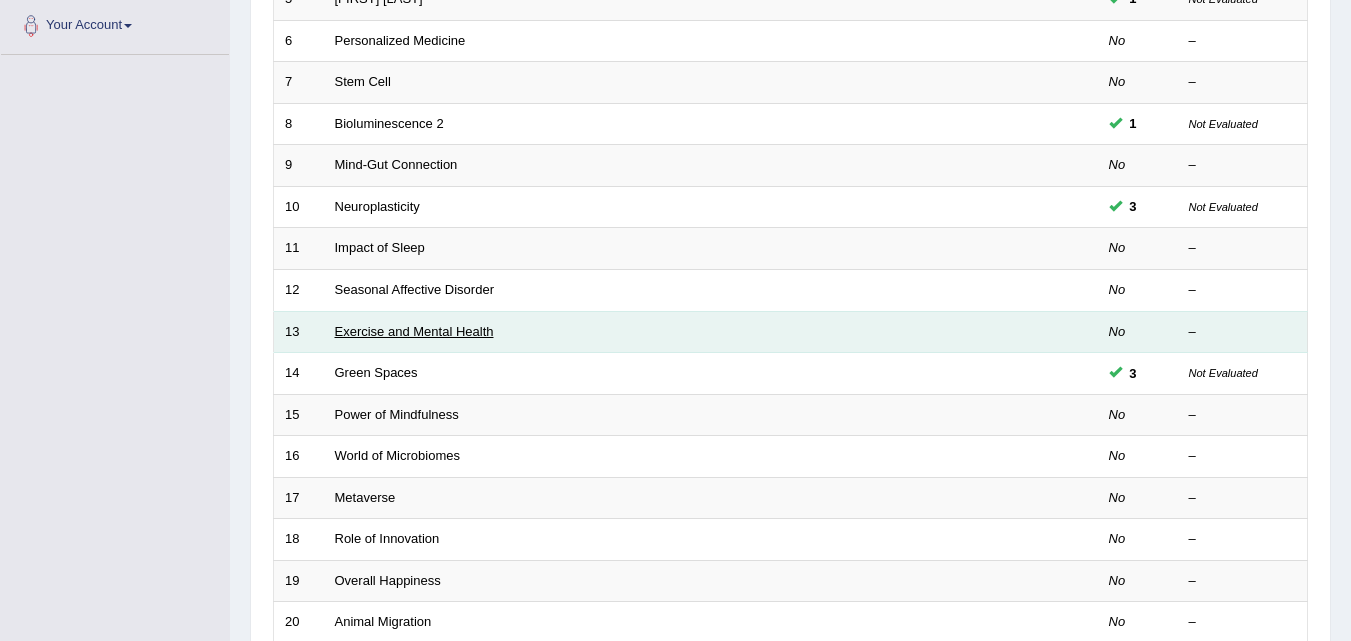 click on "Exercise and Mental Health" at bounding box center (414, 331) 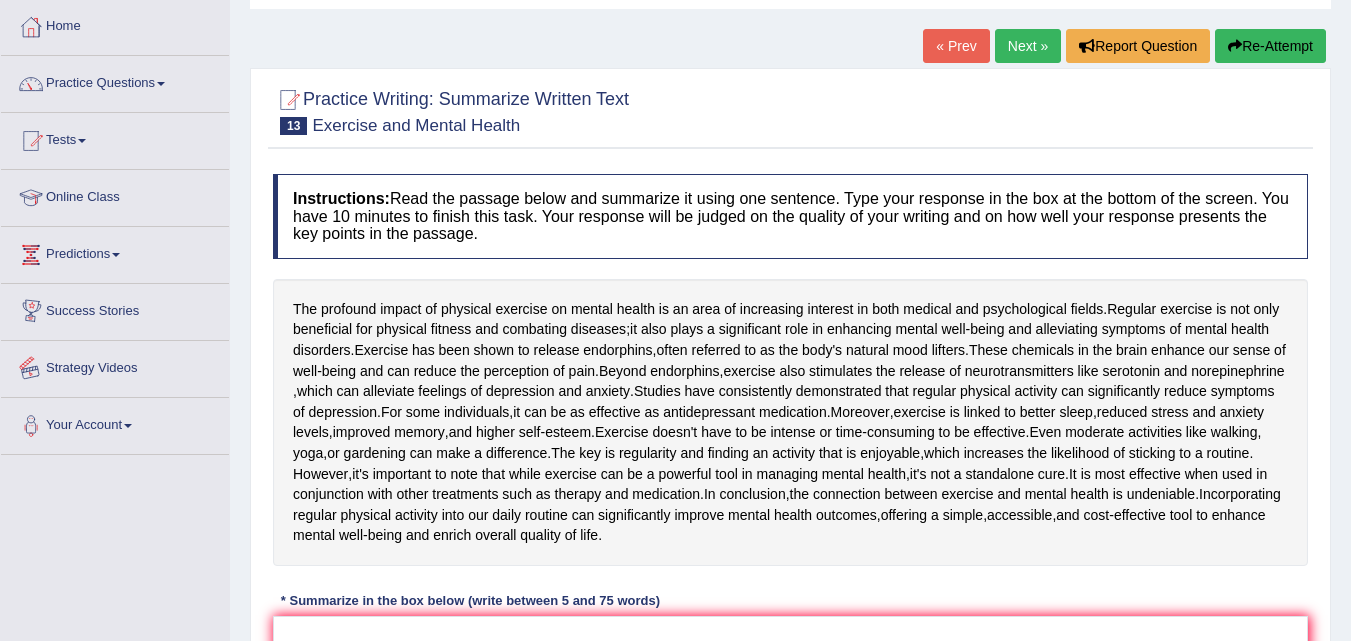 scroll, scrollTop: 100, scrollLeft: 0, axis: vertical 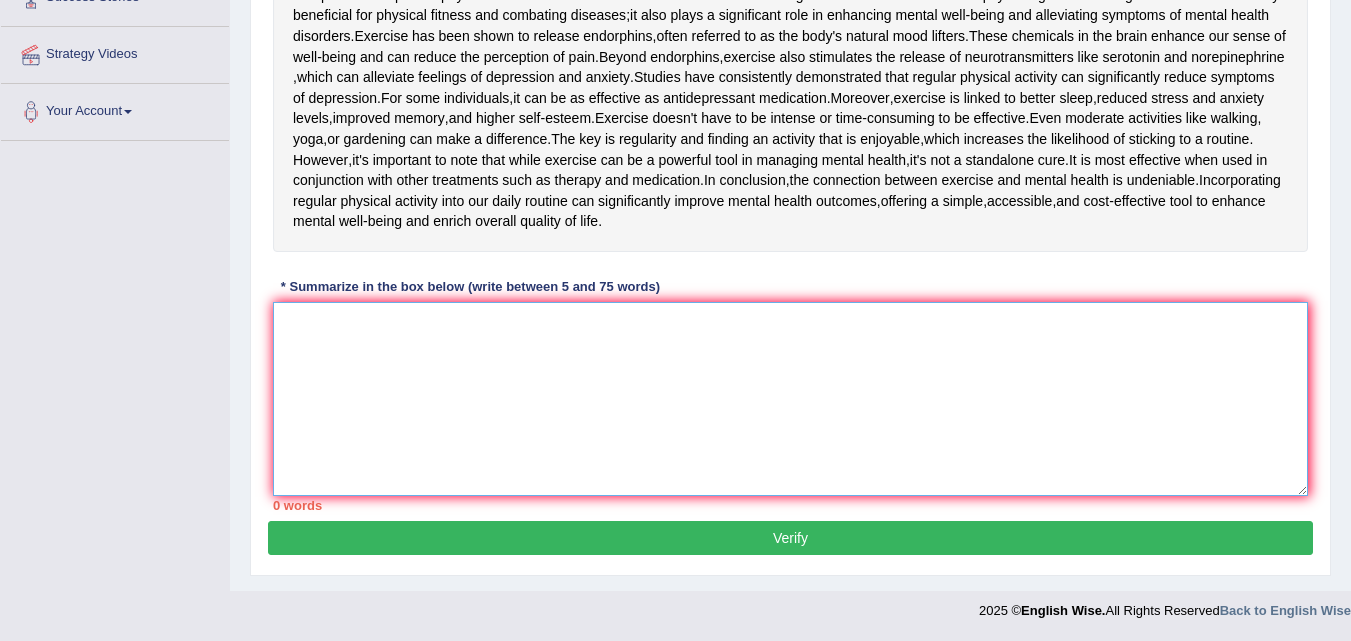click at bounding box center [790, 399] 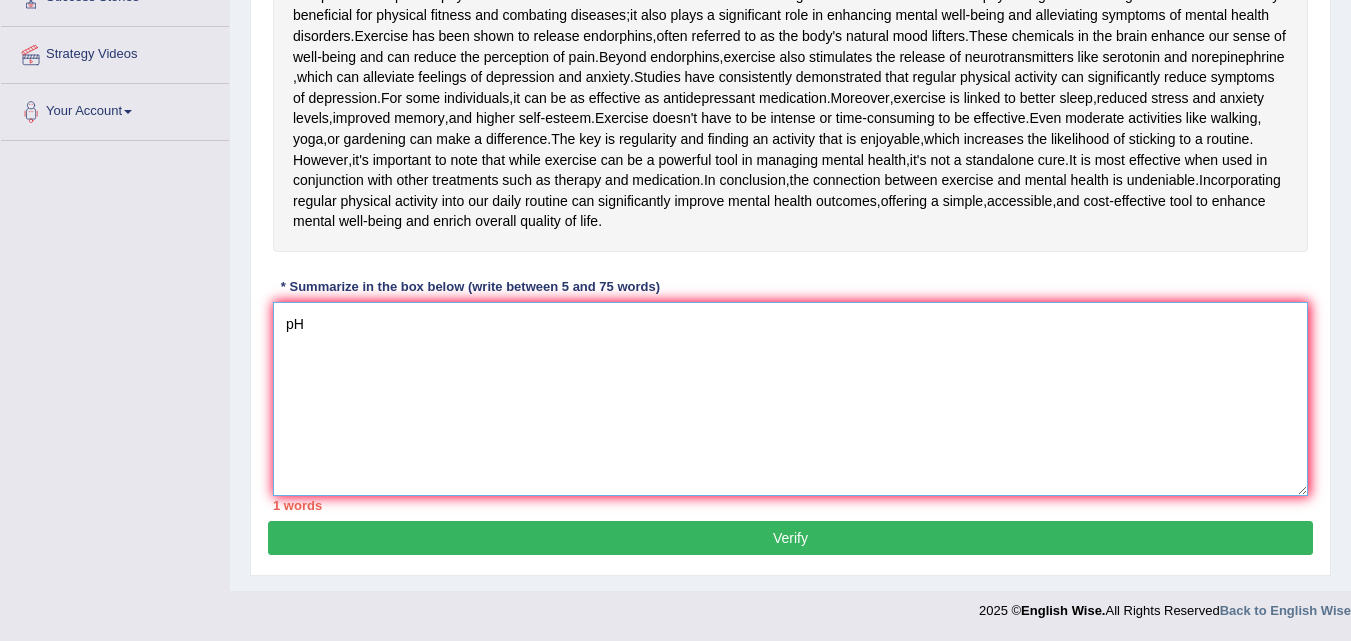type on "p" 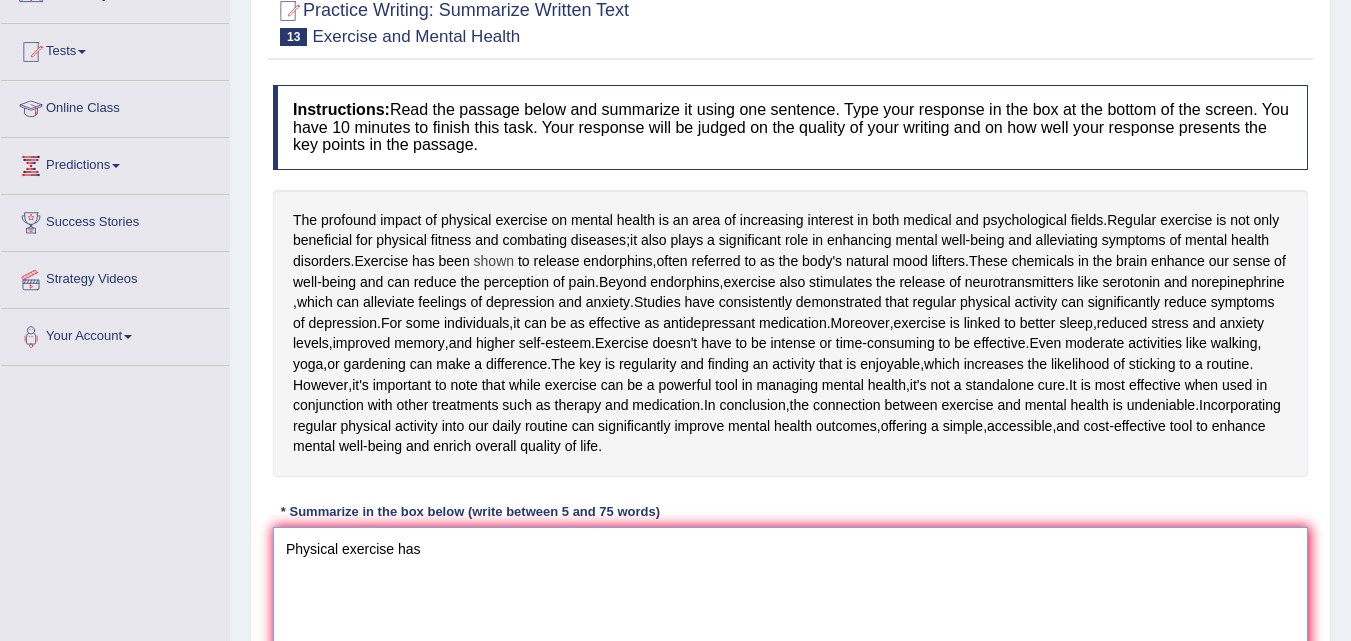scroll, scrollTop: 276, scrollLeft: 0, axis: vertical 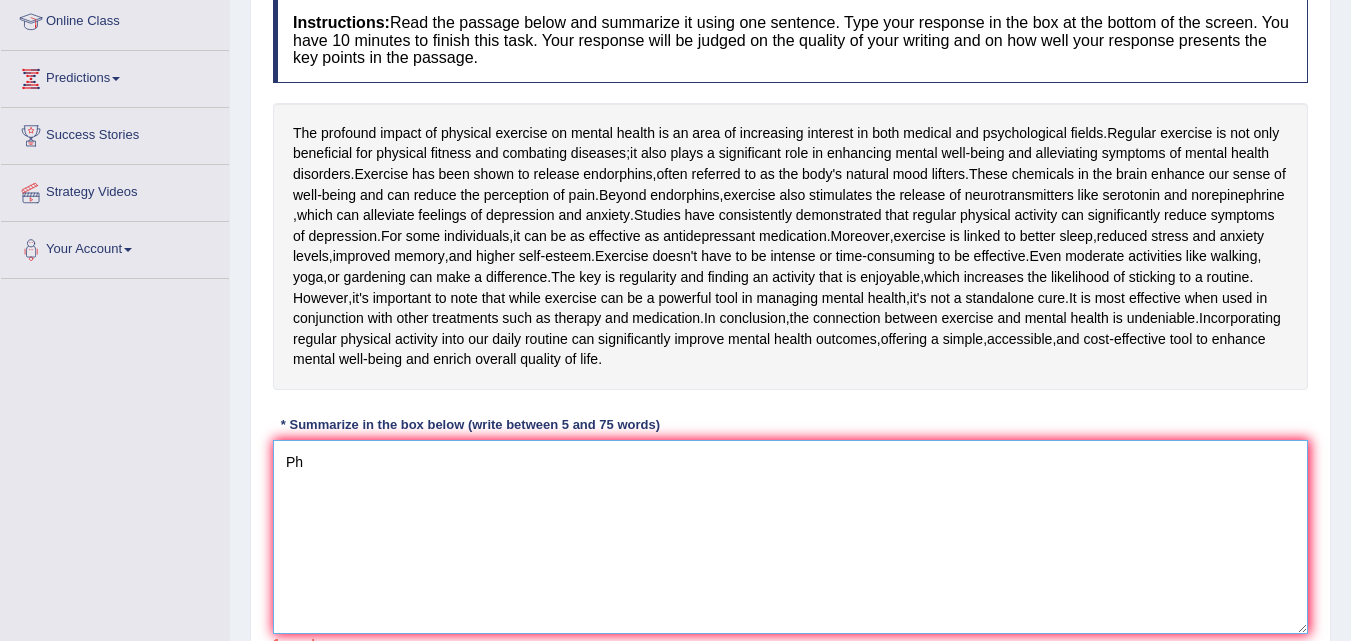 type on "P" 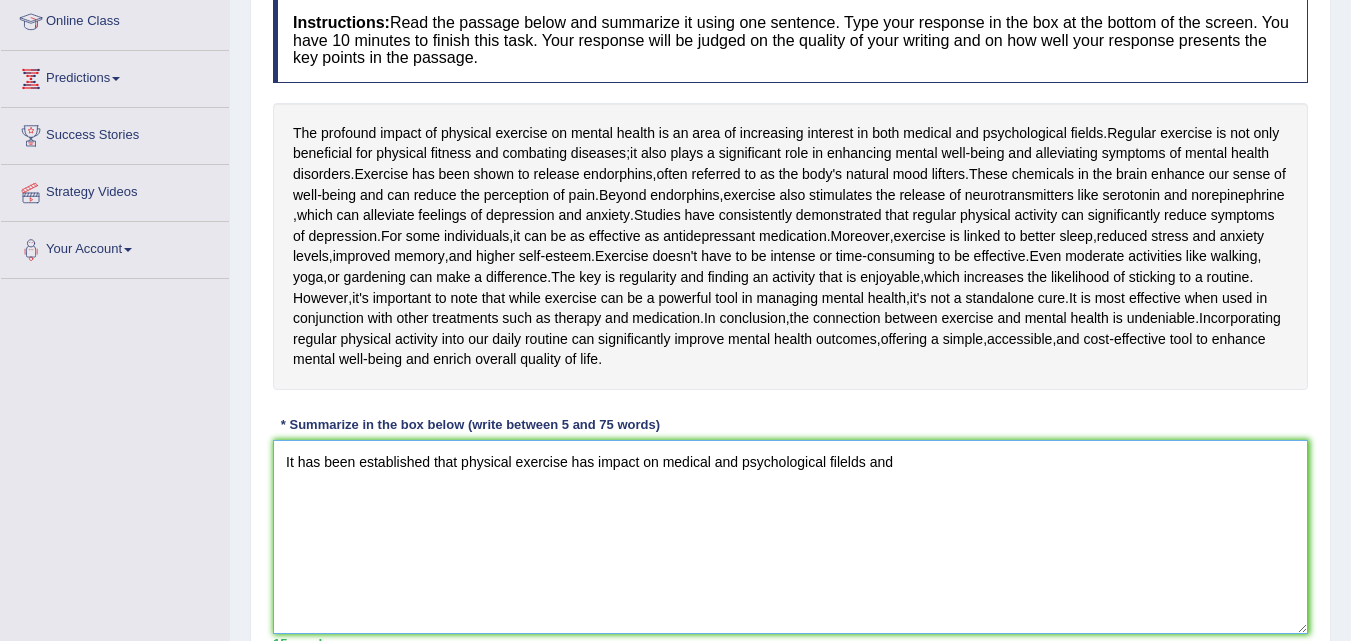 click on "It has been established that physical exercise has impact on medical and psychological filelds and" at bounding box center [790, 537] 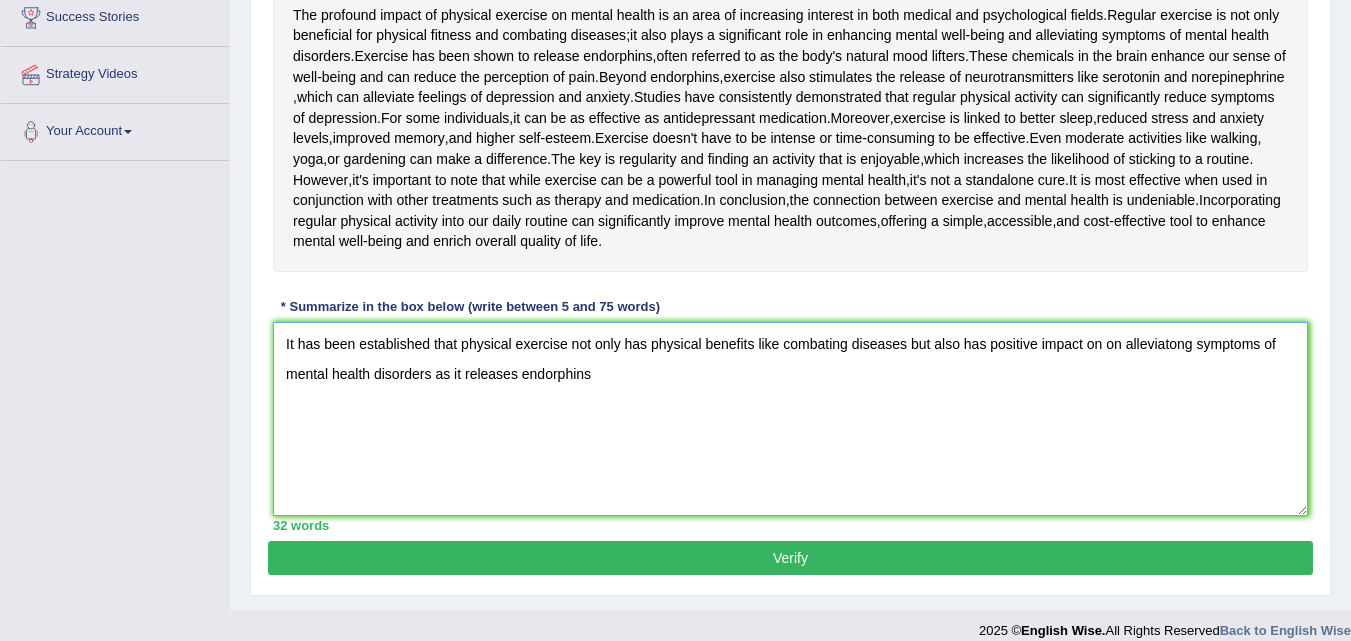 scroll, scrollTop: 392, scrollLeft: 0, axis: vertical 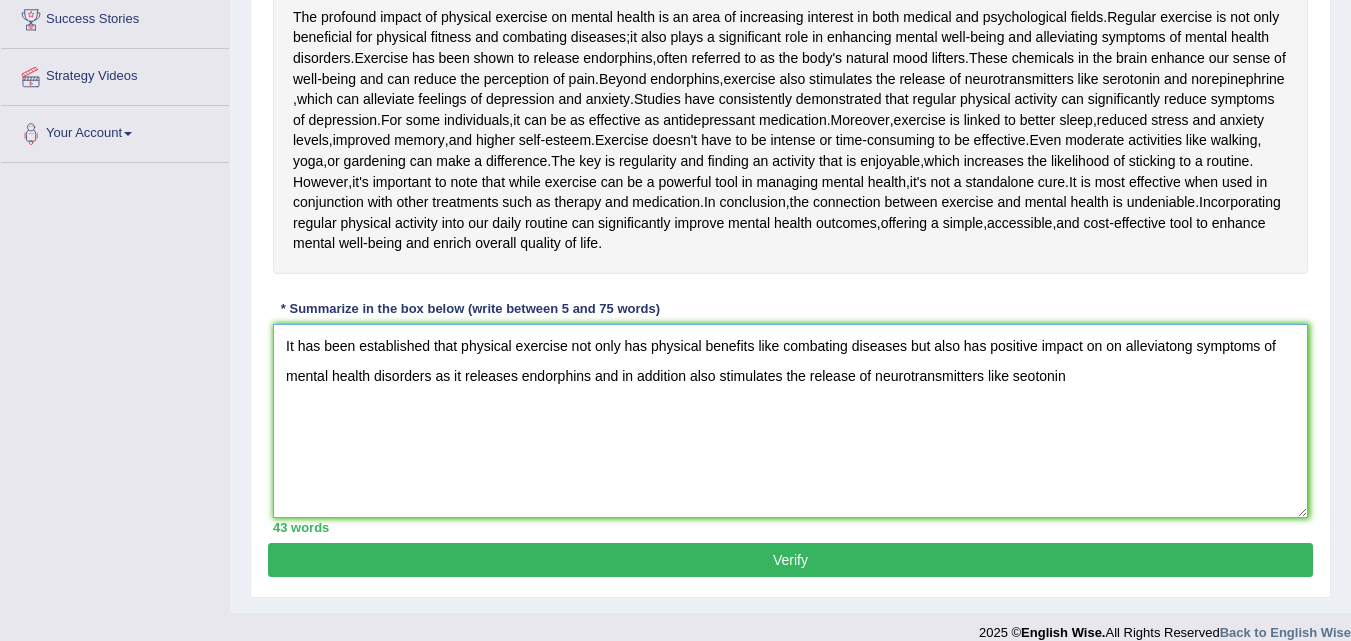 click on "It has been established that physical exercise not only has physical benefits like combating diseases but also has positive impact on on alleviatong symptoms of mental health disorders as it releases endorphins and in addition also stimulates the release of neurotransmitters like seotonin" at bounding box center (790, 421) 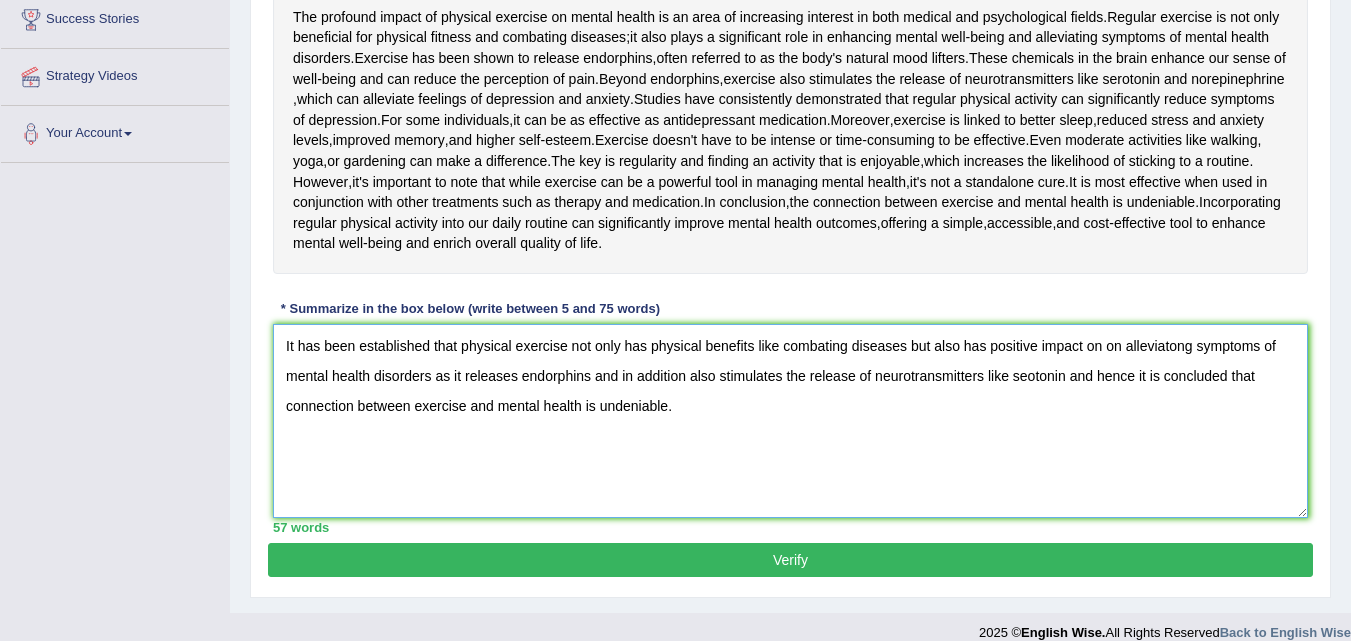 type on "It has been established that physical exercise not only has physical benefits like combating diseases but also has positive impact on on alleviatong symptoms of mental health disorders as it releases endorphins and in addition also stimulates the release of neurotransmitters like seotonin and hence it is concluded that connection between exercise and mental health is undeniable." 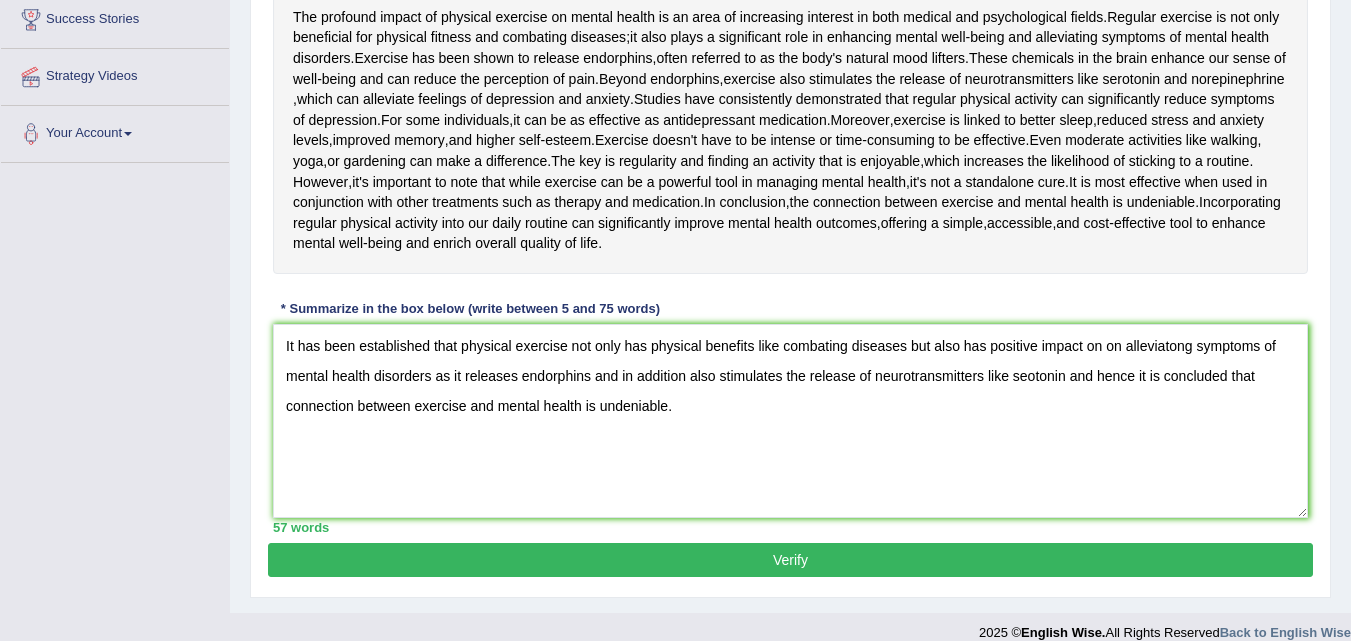 click on "Verify" at bounding box center [790, 560] 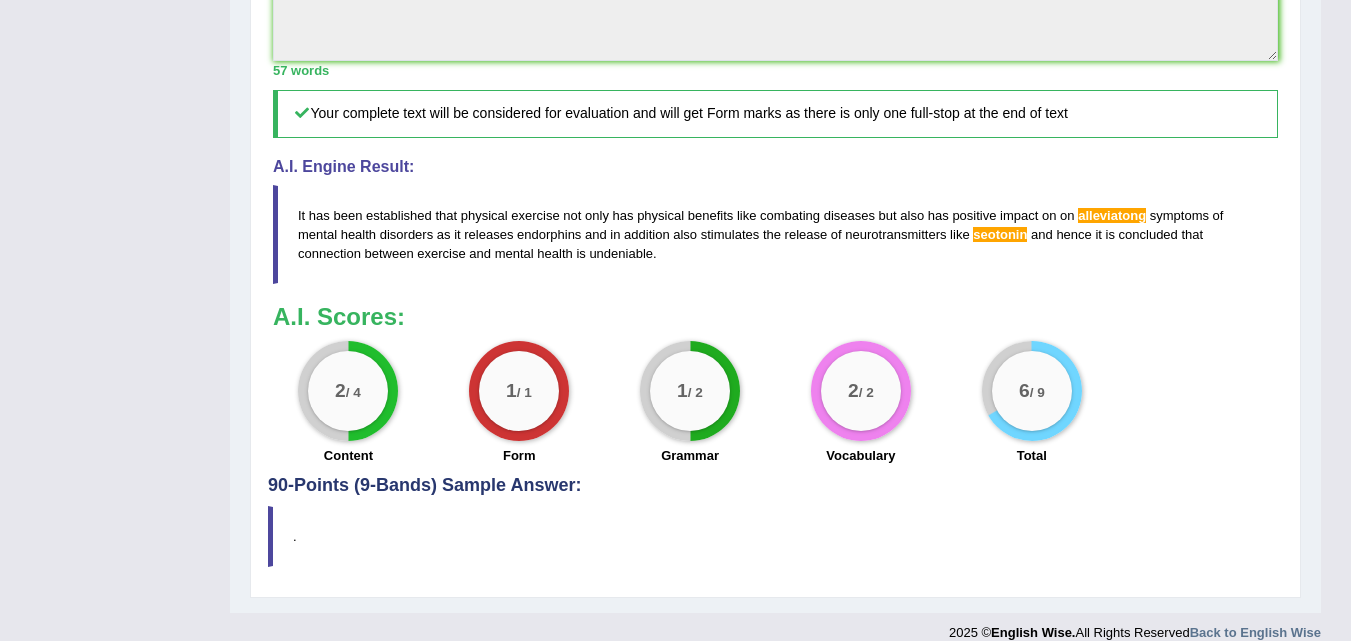 scroll, scrollTop: 842, scrollLeft: 0, axis: vertical 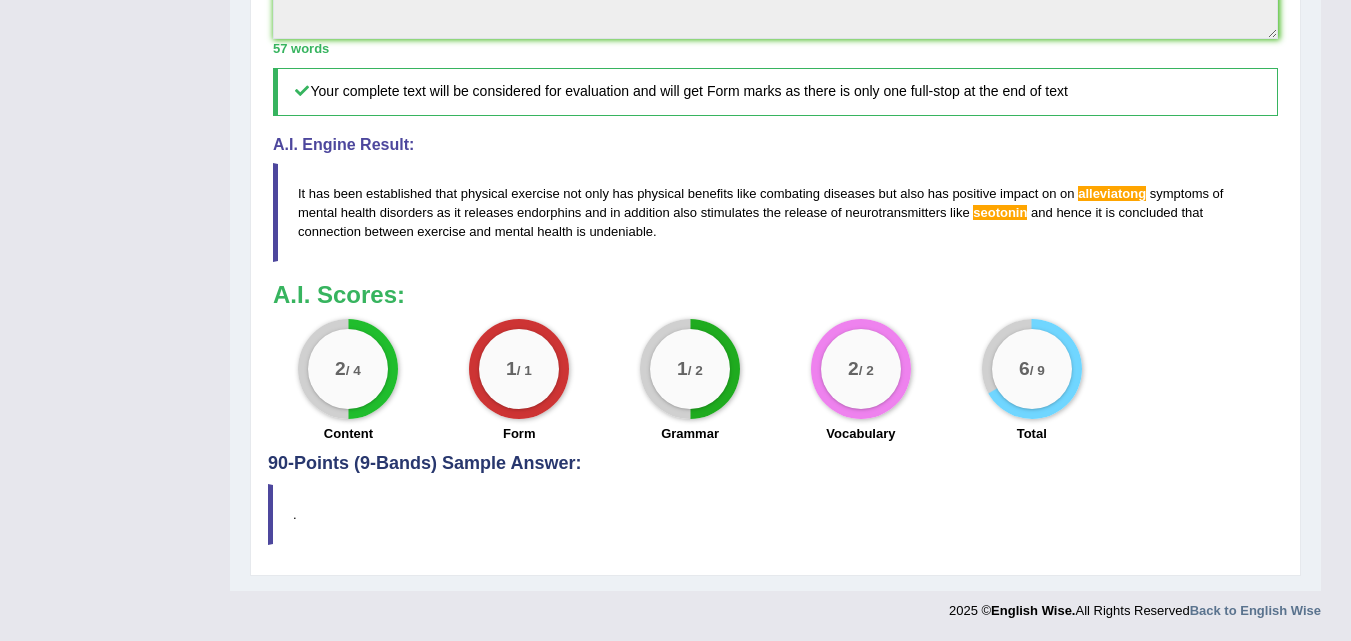 click on "Instructions:  Read the passage below and summarize it using one sentence. Type your response in the box at the bottom of the screen. You have 10 minutes to finish this task. Your response will be judged on the quality of your writing and on how well your response presents the key points in the passage.
The   profound   impact   of   physical   exercise   on   mental   health   is   an   area   of   increasing   interest   in   both   medical   and   psychological   fields .  Regular   exercise   is   not   only   beneficial   for   physical   fitness   and   combating   diseases ;  it   also   plays   a   significant   role   in   enhancing   mental   well - being   and   alleviating   symptoms   of   mental   health   disorders .  Exercise   has   been   shown   to   release   endorphins ,  often   referred   to   as   the   body's   natural   mood   lifters .  These   chemicals   in   the   brain   enhance   our   sense   of   well - being   and   can   reduce   the   perception   of   pain" at bounding box center (775, -62) 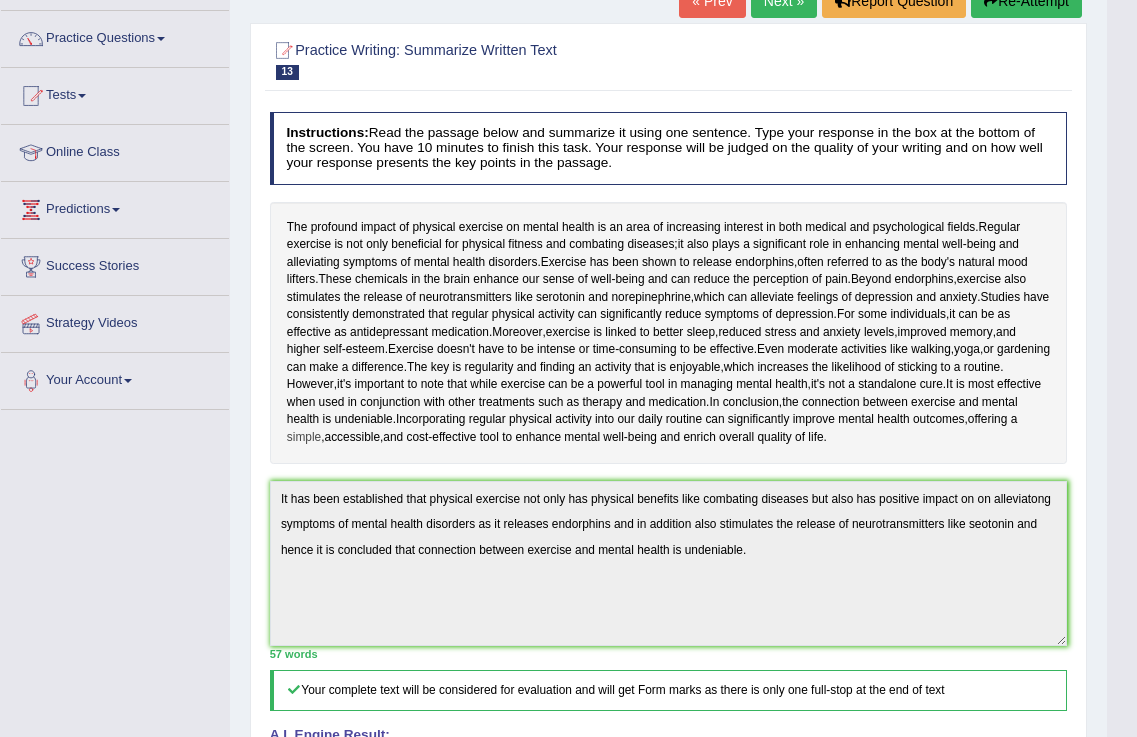 scroll, scrollTop: 0, scrollLeft: 0, axis: both 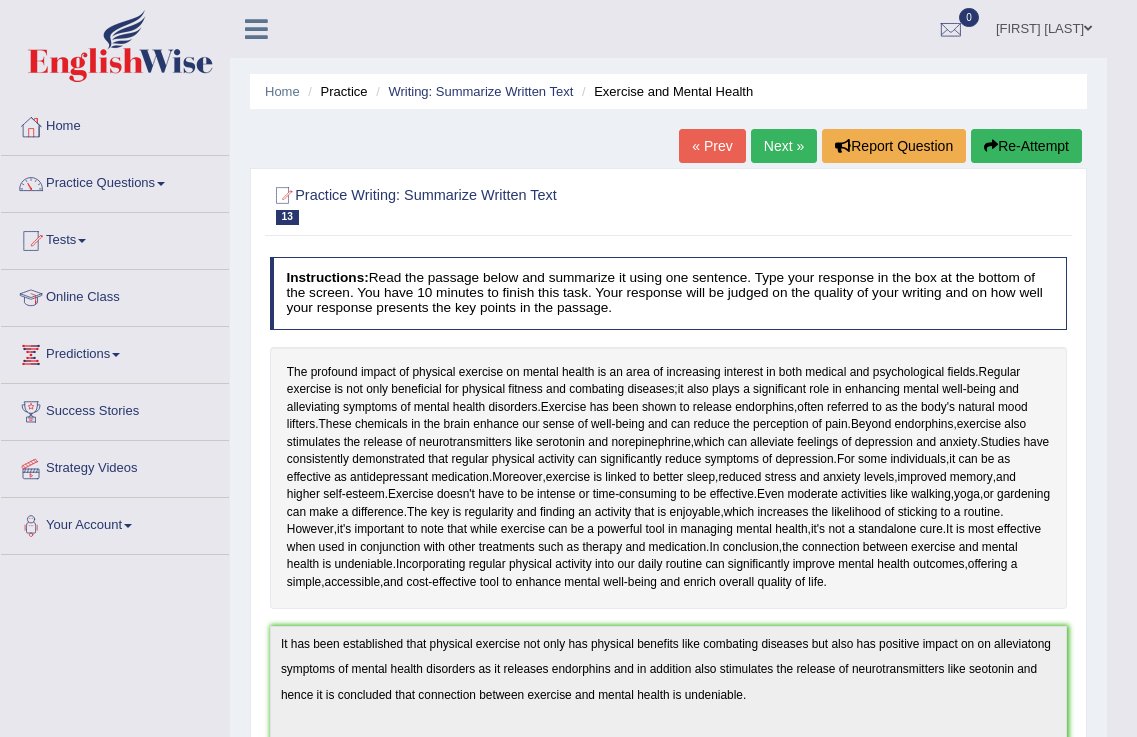 click on "Next »" at bounding box center [784, 146] 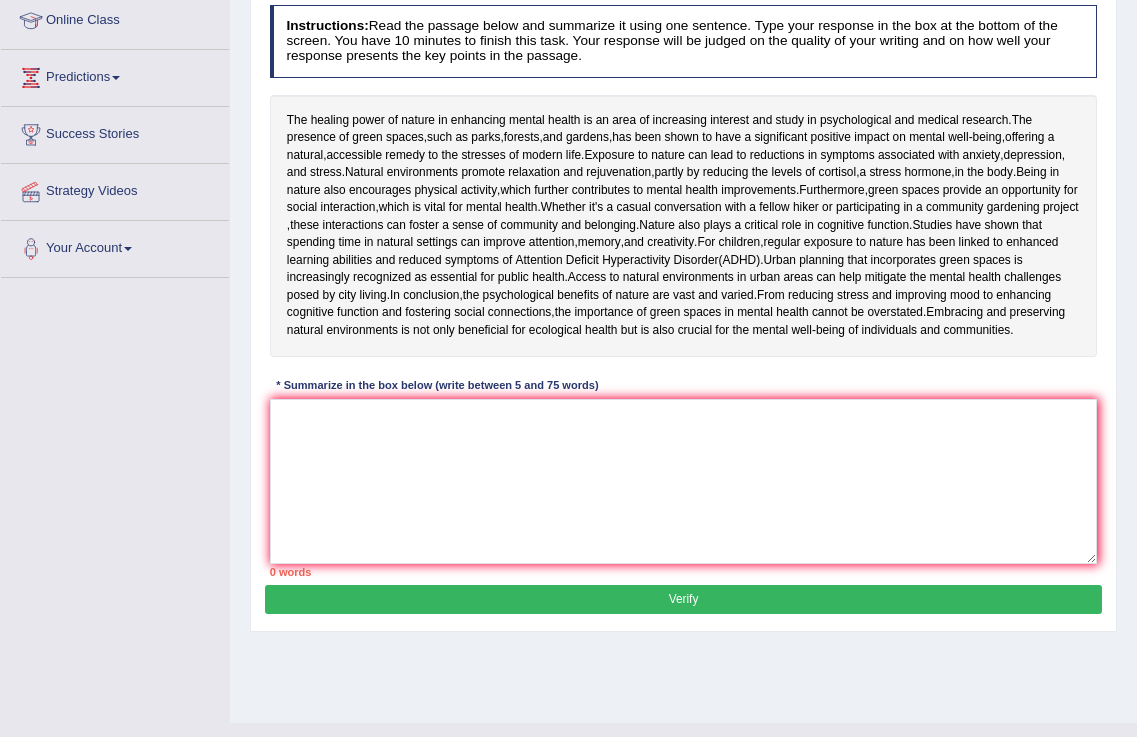 scroll, scrollTop: 0, scrollLeft: 0, axis: both 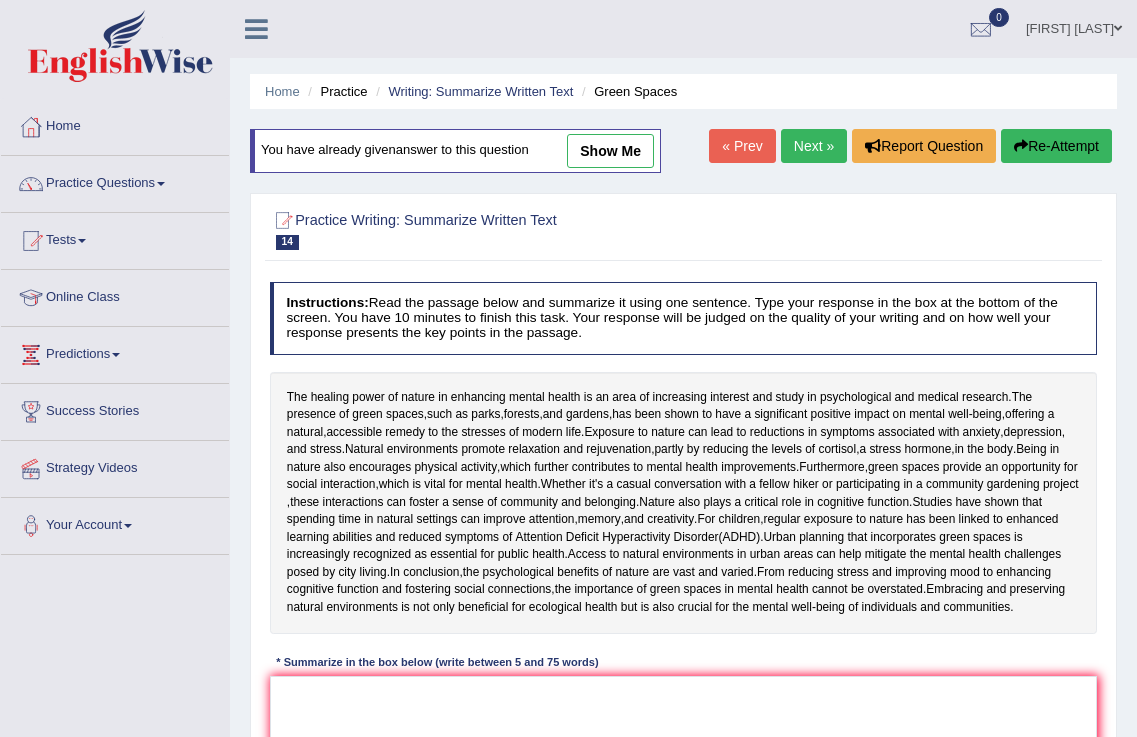 click on "Next »" at bounding box center [814, 146] 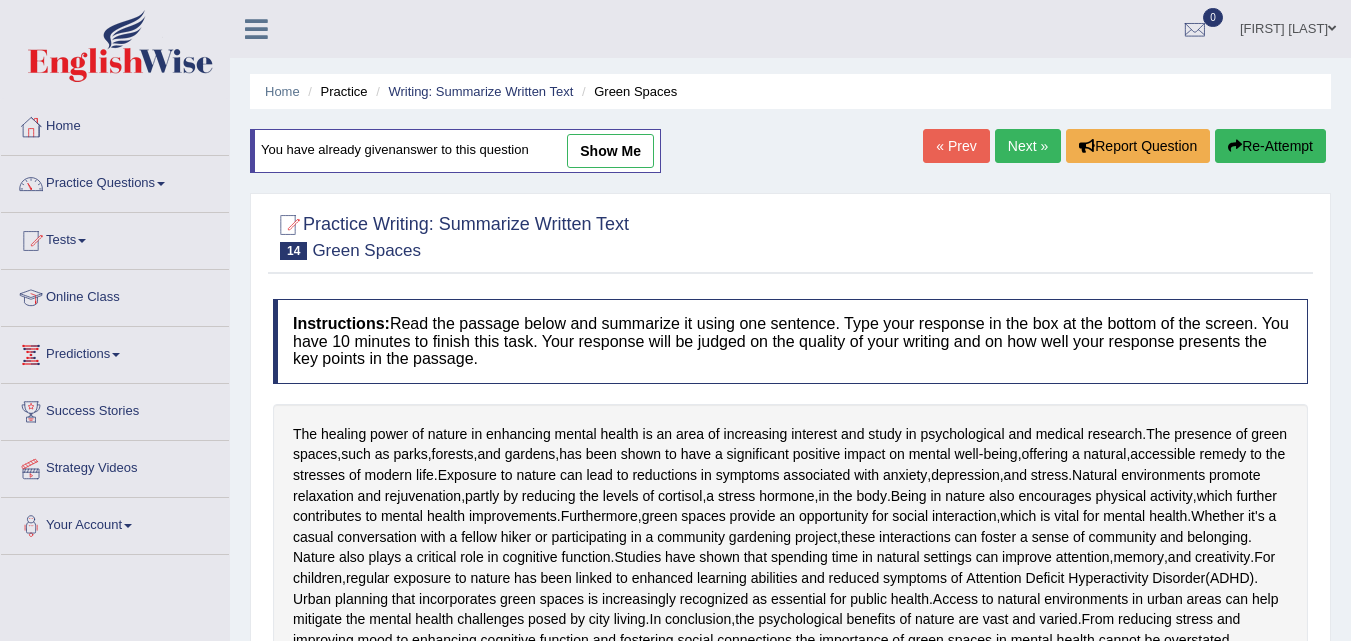 scroll, scrollTop: 0, scrollLeft: 0, axis: both 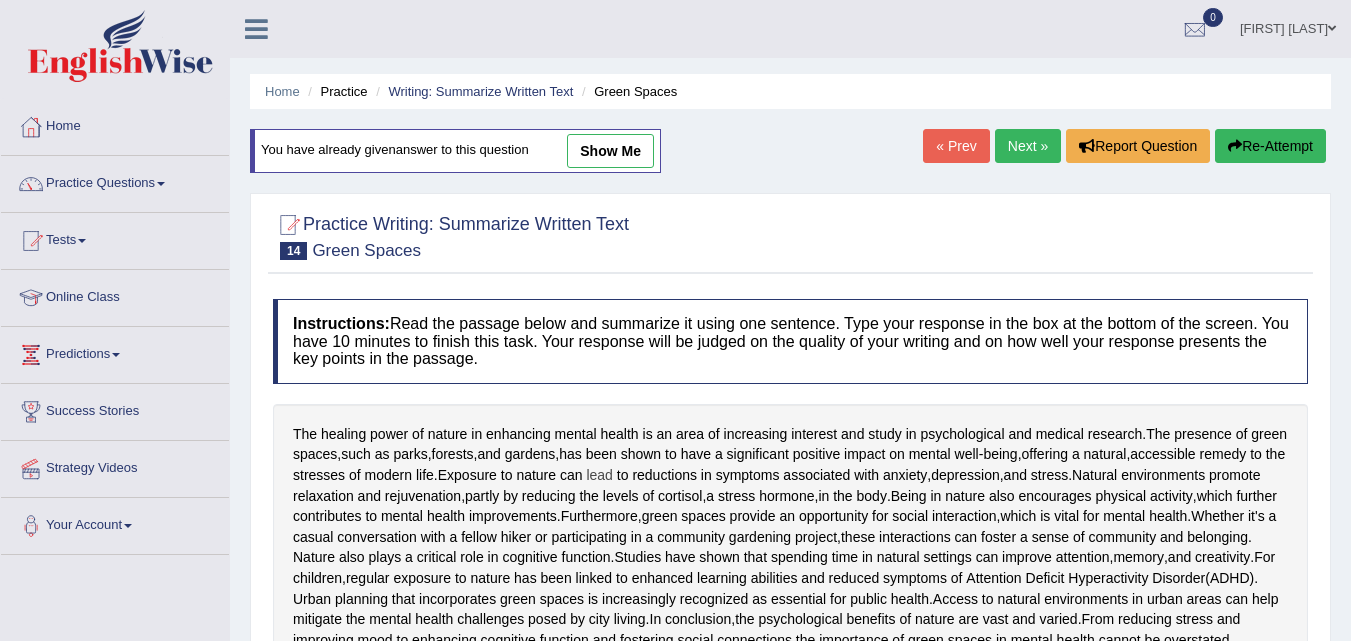 click on "lead" at bounding box center (599, 475) 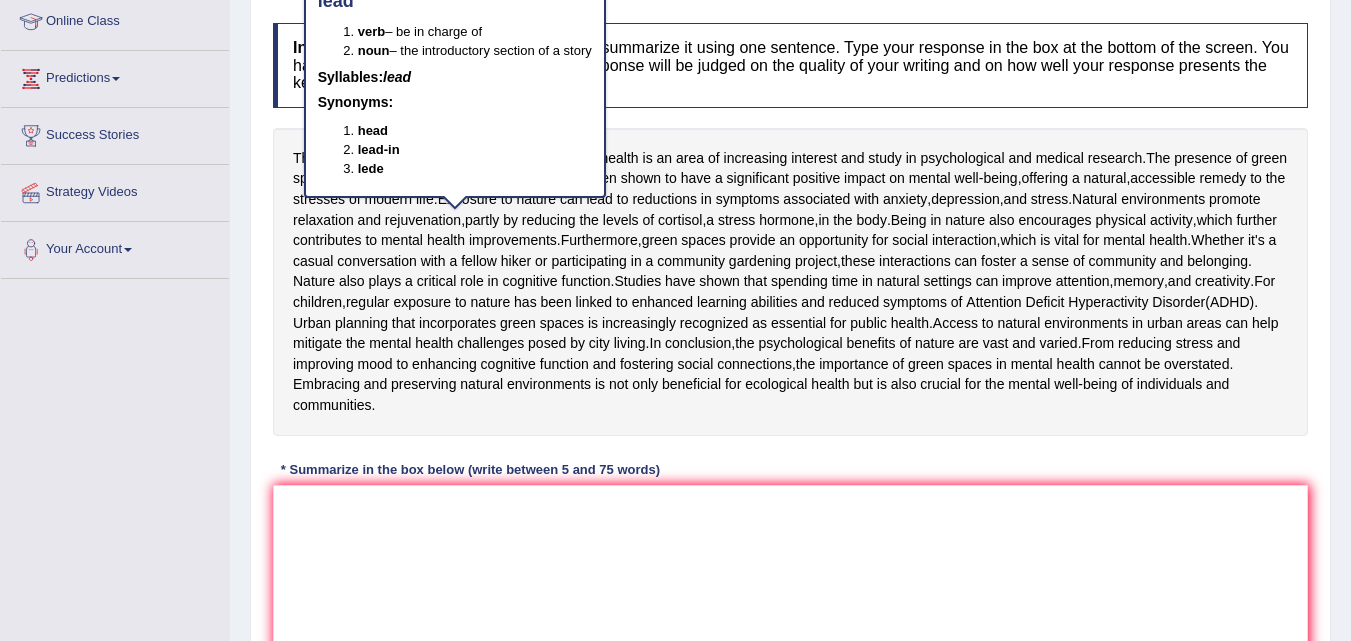 scroll, scrollTop: 300, scrollLeft: 0, axis: vertical 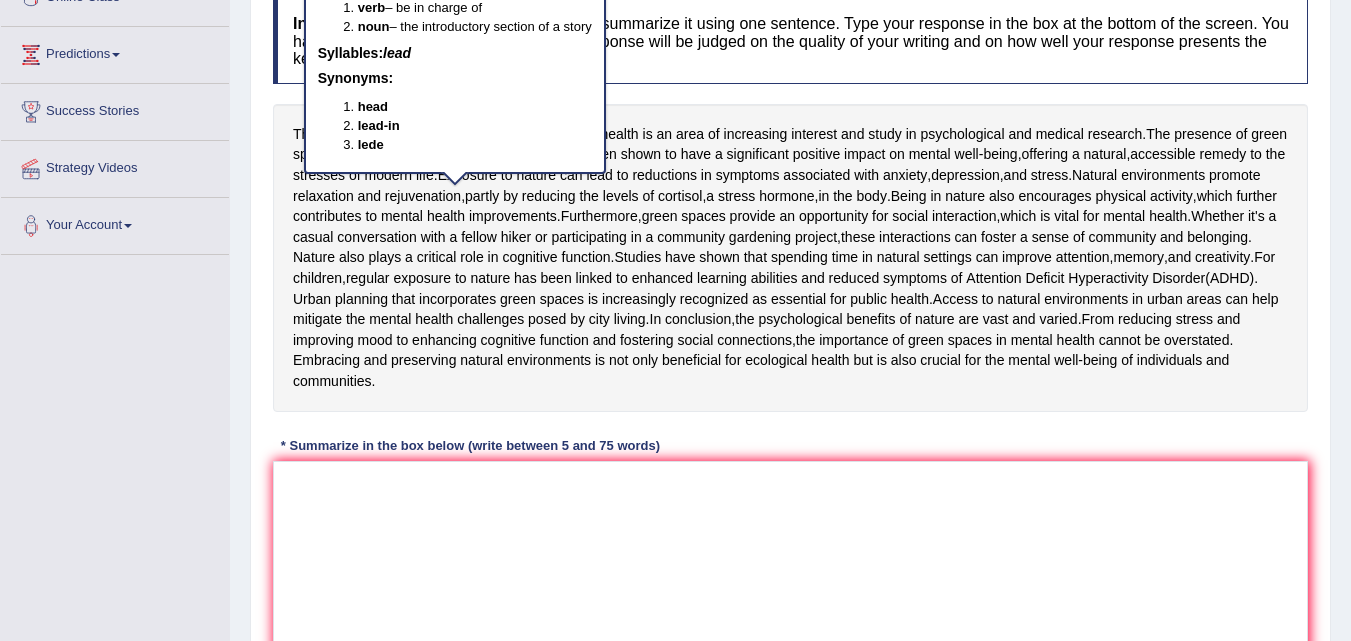 click on "The   healing   power   of   nature   in   enhancing   mental   health   is   an   area   of   increasing   interest   and   study   in   psychological   and   medical   research .  The   presence   of   green   spaces ,  such   as   parks ,  forests ,  and   gardens ,  has   been   shown   to   have   a   significant   positive   impact   on   mental   well - being ,  offering   a   natural ,  accessible   remedy   to   the   stresses   of   modern   life .
Exposure   to   nature   can   lead   to   reductions   in   symptoms   associated   with   anxiety ,  depression ,  and   stress .  Natural   environments   promote   relaxation   and   rejuvenation ,  partly   by   reducing   the   levels   of   cortisol ,  a   stress   hormone ,  in   the   body .  Being   in   nature   also   encourages   physical   activity ,  which   further   contributes   to   mental   health   improvements .
Furthermore ,  green   spaces   provide   an   opportunity   for   social   interaction ,  which   is   vital   for" at bounding box center [790, 258] 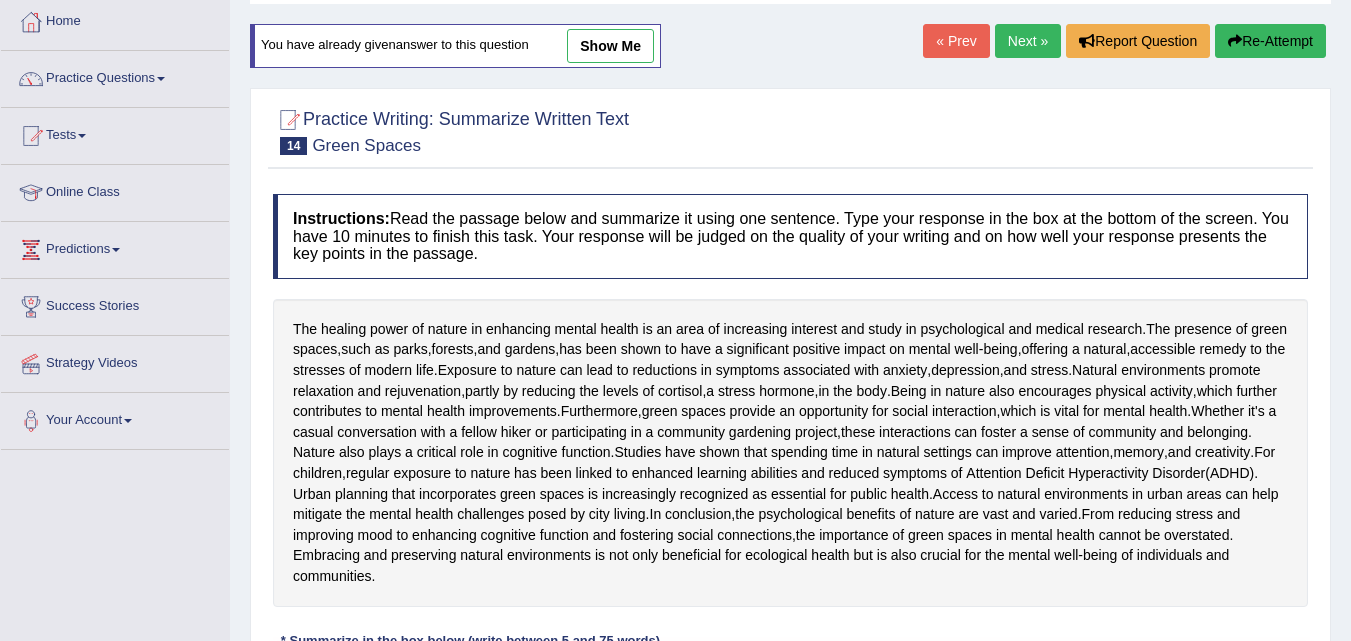 scroll, scrollTop: 100, scrollLeft: 0, axis: vertical 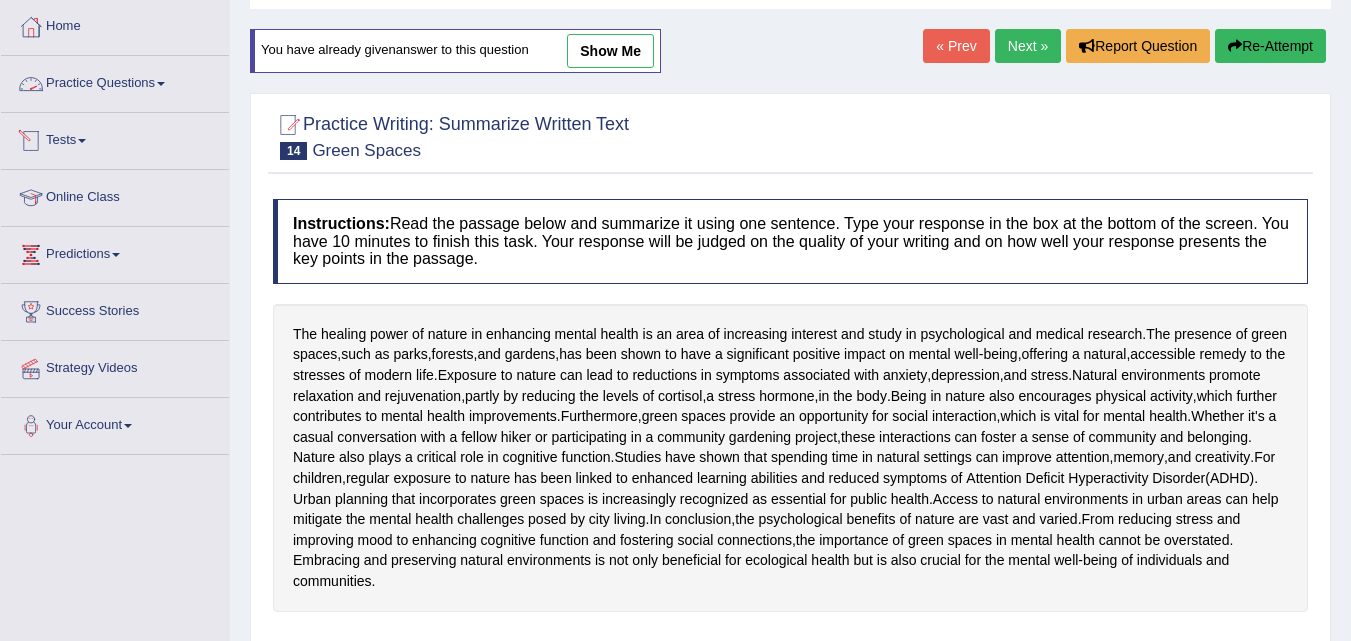 click on "Practice Questions" at bounding box center [115, 81] 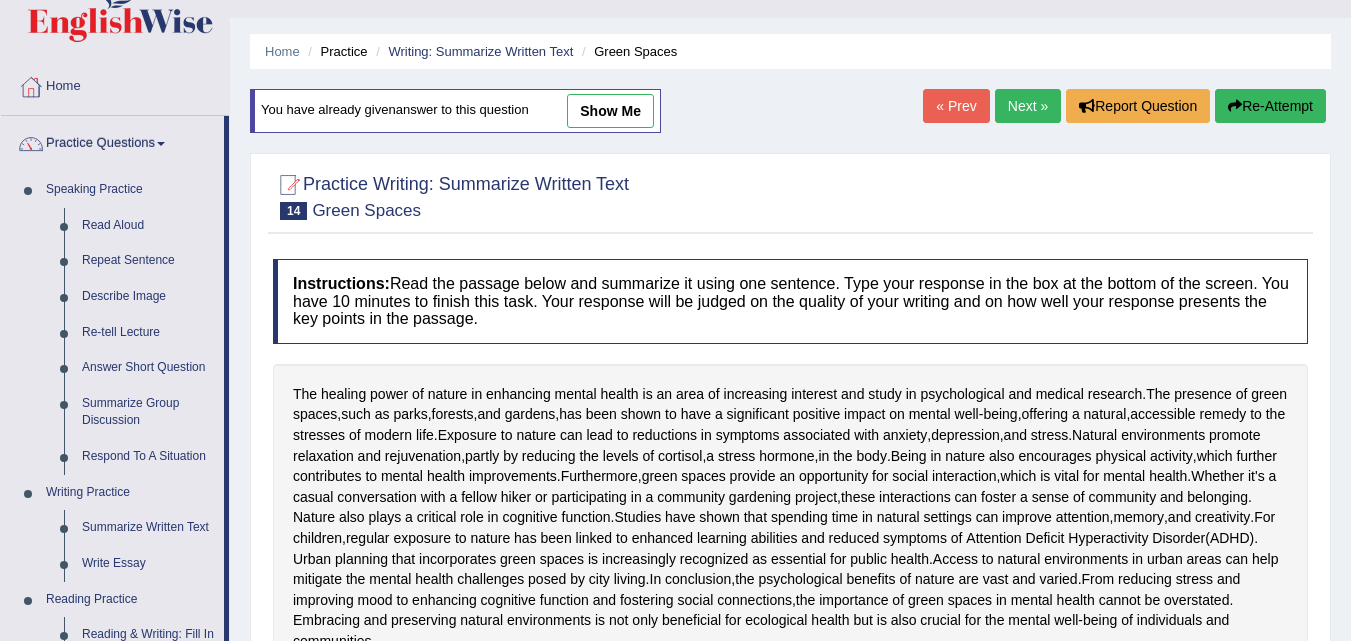 scroll, scrollTop: 0, scrollLeft: 0, axis: both 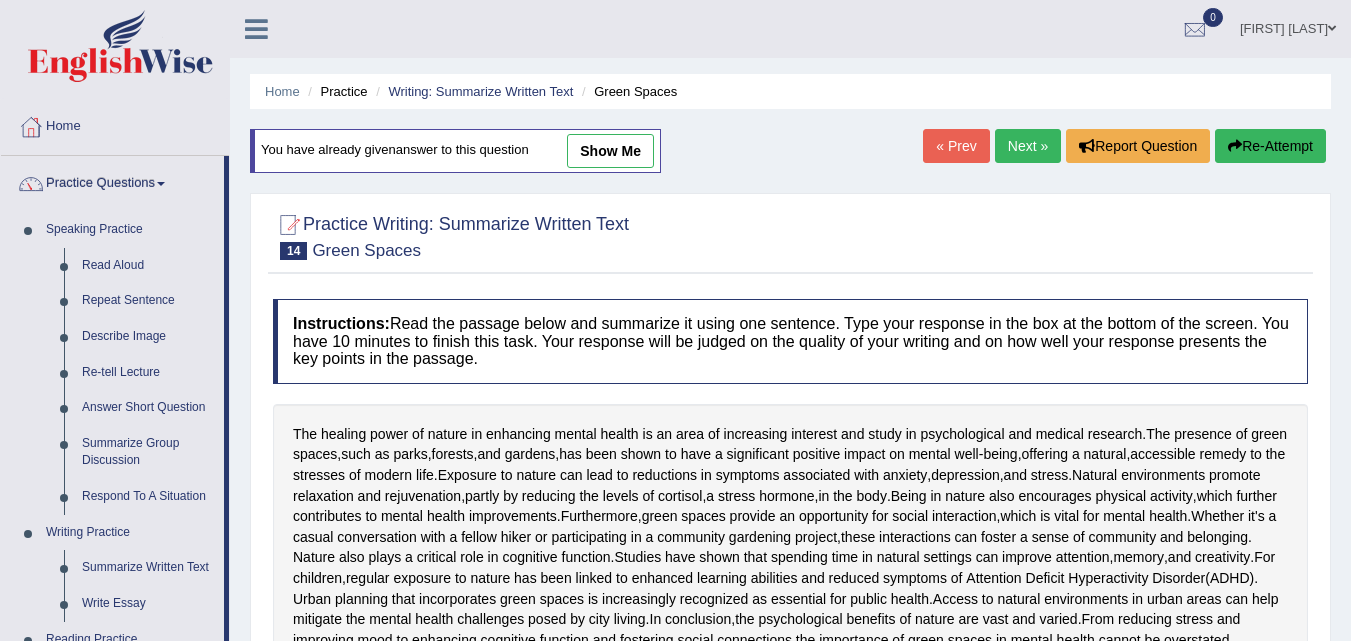 click on "Next »" at bounding box center [1028, 146] 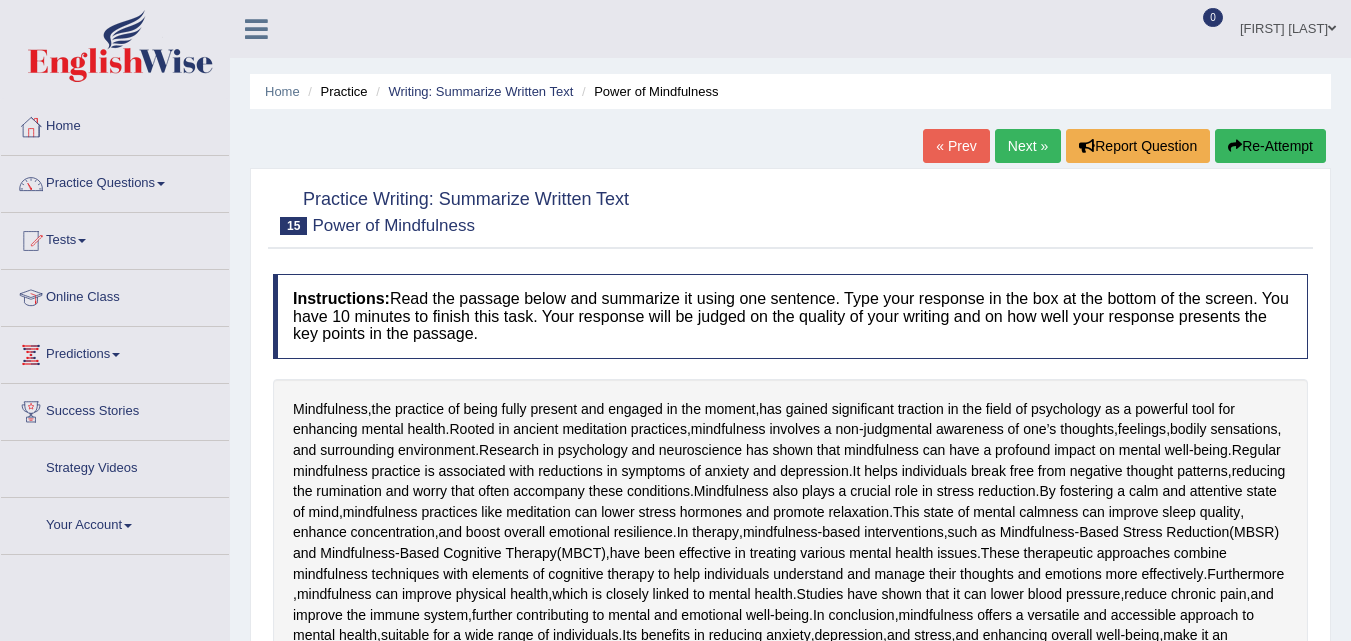scroll, scrollTop: 0, scrollLeft: 0, axis: both 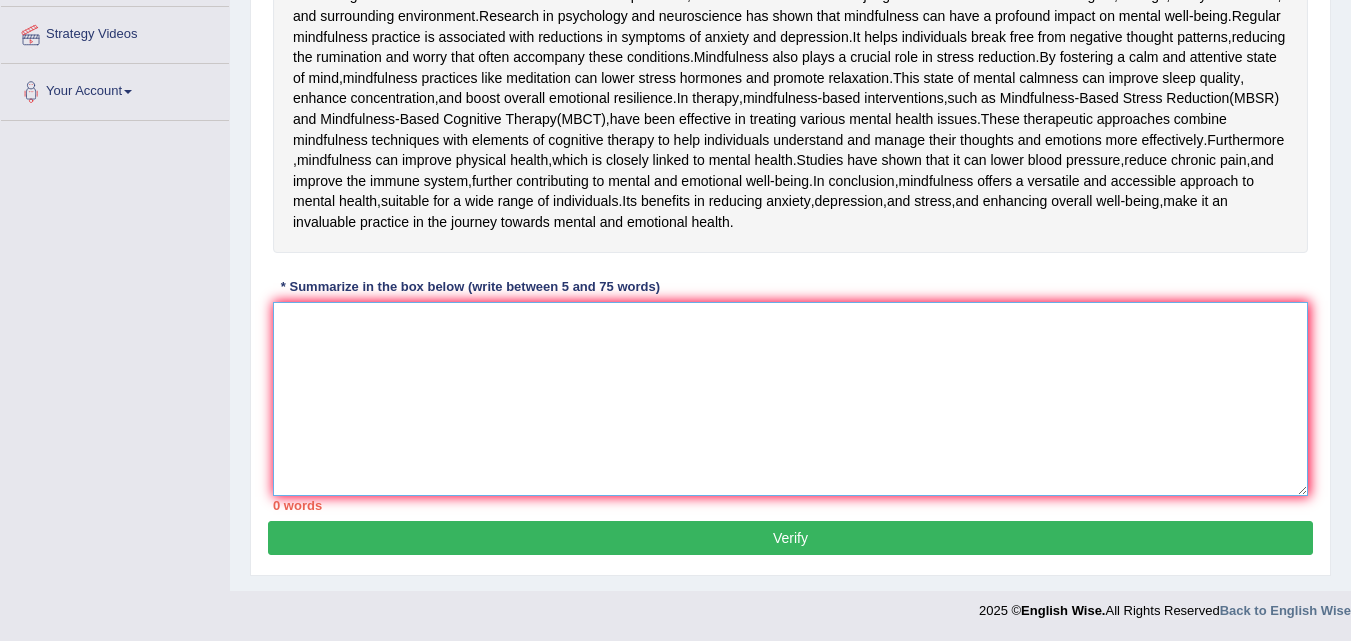 click at bounding box center [790, 399] 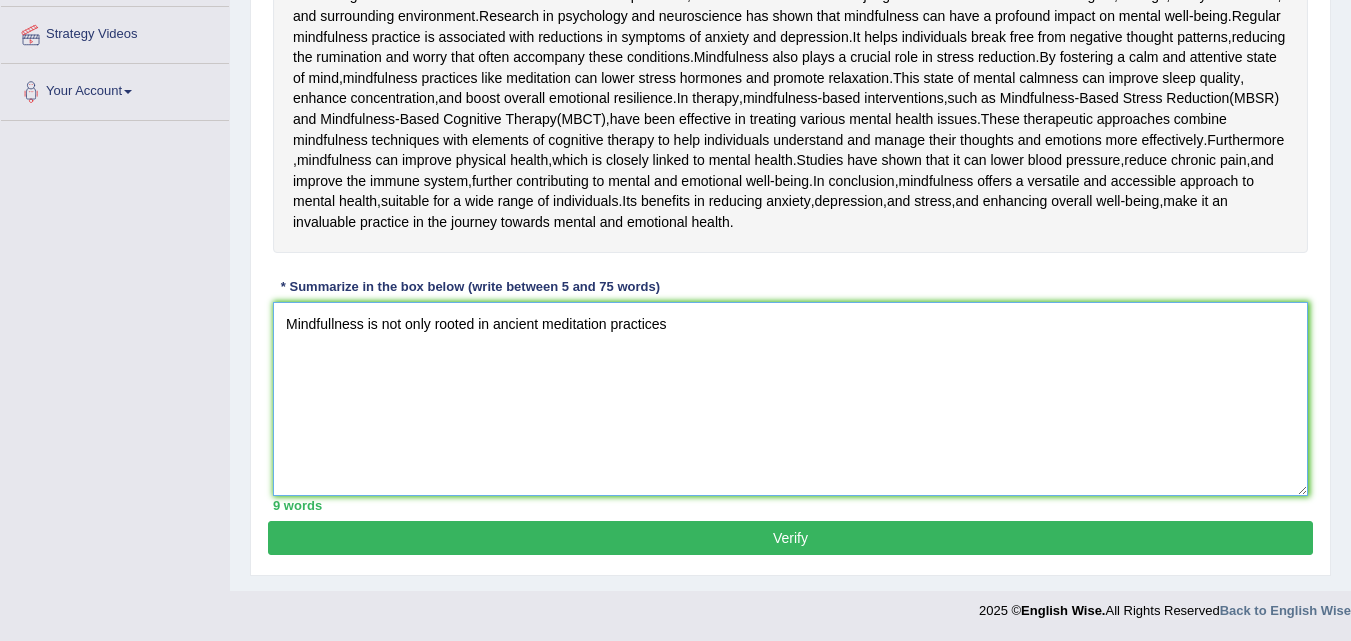 click on "Mindfullness is not only rooted in ancient meditation practices" at bounding box center [790, 399] 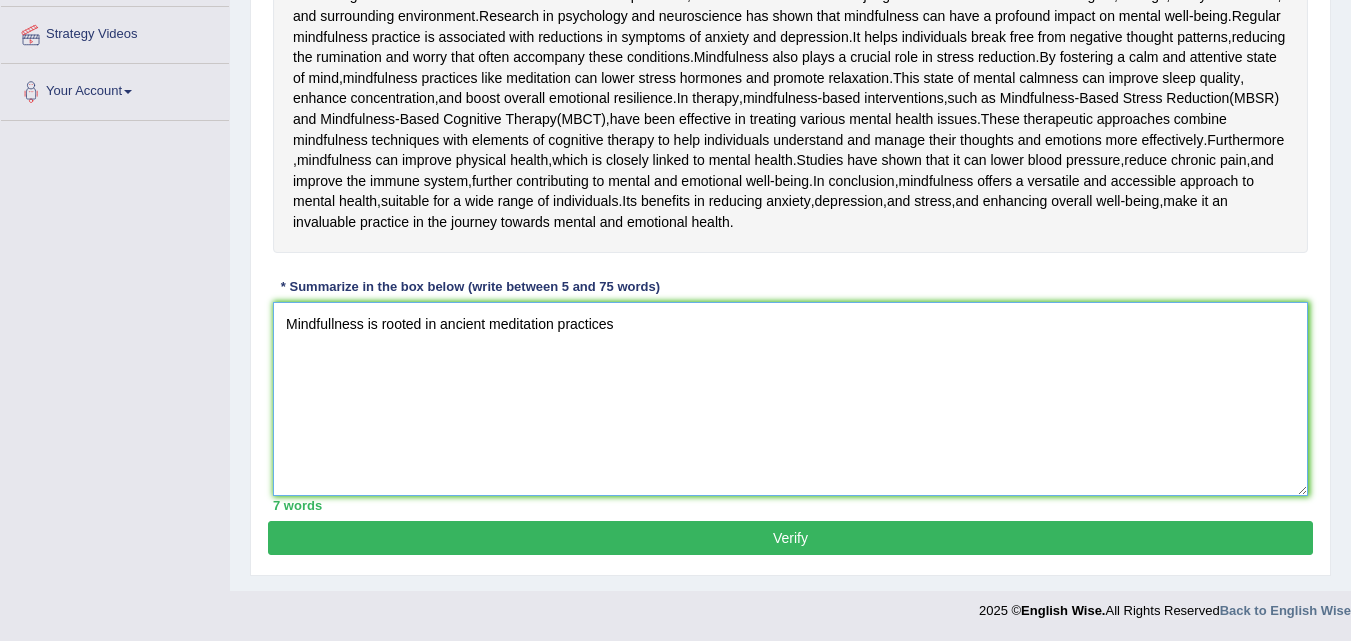 click on "Mindfullness is rooted in ancient meditation practices" at bounding box center [790, 399] 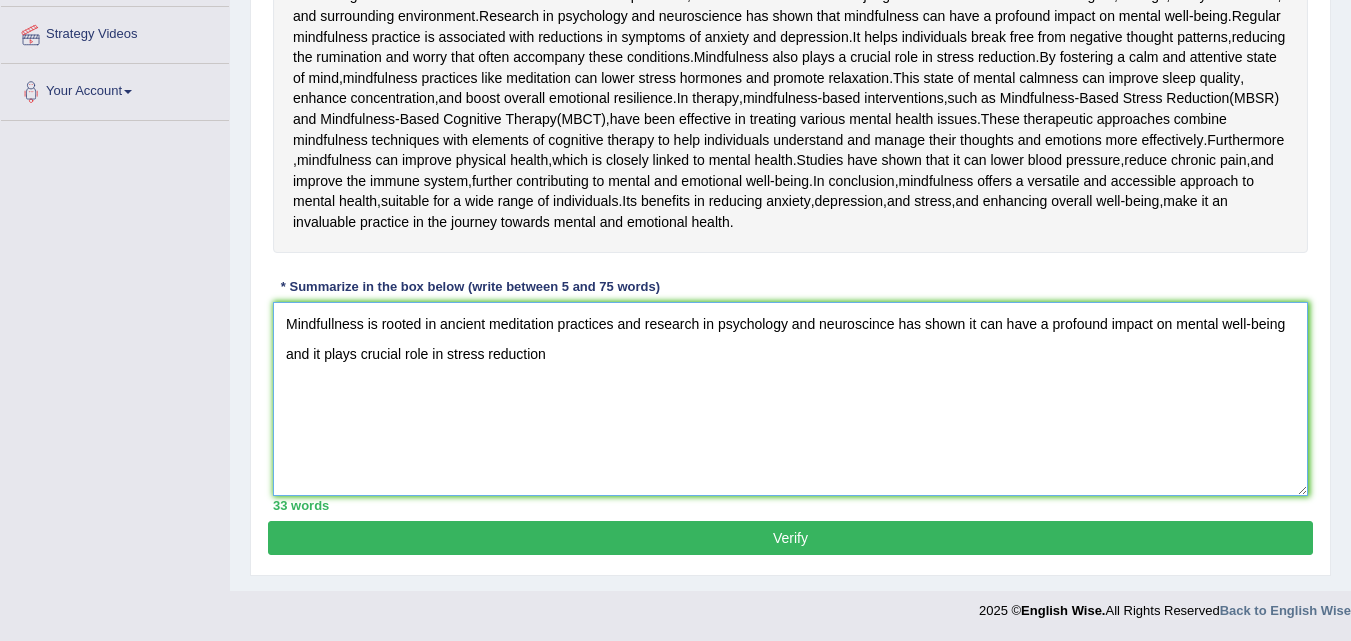 click on "Mindfullness is rooted in ancient meditation practices and research in psychology and neuroscince has shown it can have a profound impact on mental well-being and it plays crucial role in stress reduction" at bounding box center [790, 399] 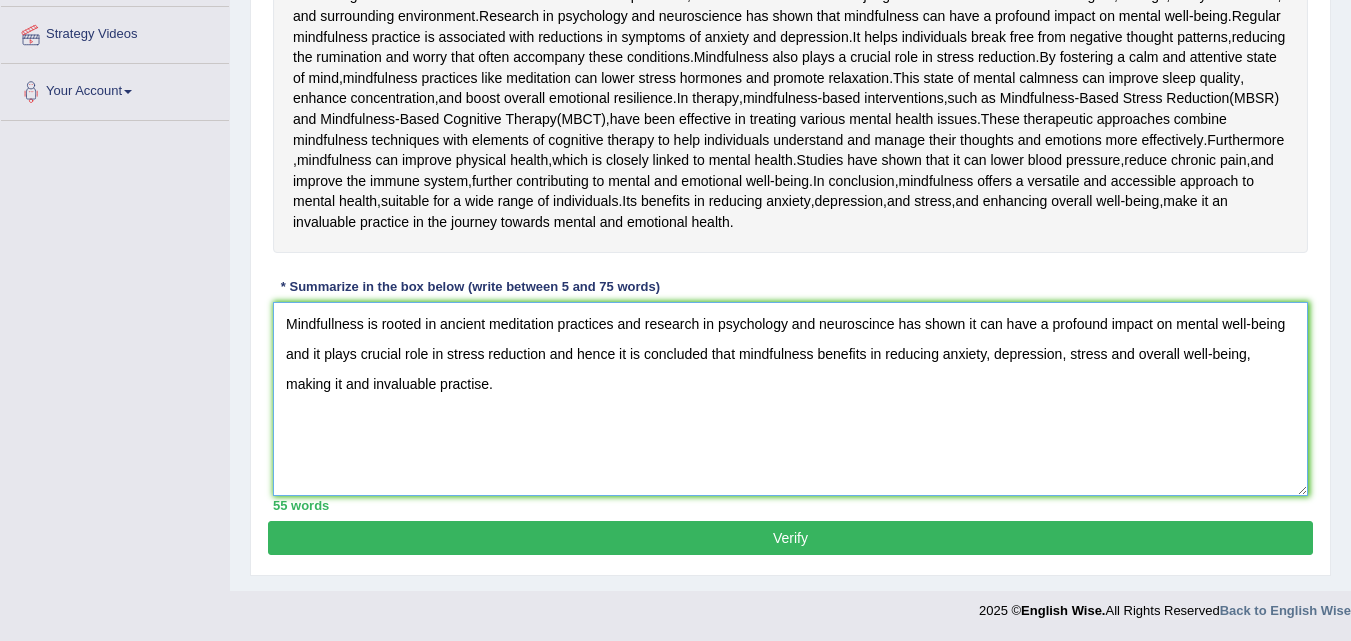 type on "Mindfullness is rooted in ancient meditation practices and research in psychology and neuroscince has shown it can have a profound impact on mental well-being and it plays crucial role in stress reduction and hence it is concluded that mindfulness benefits in reducing anxiety, depression, stress and overall well-being, making it and invaluable practise." 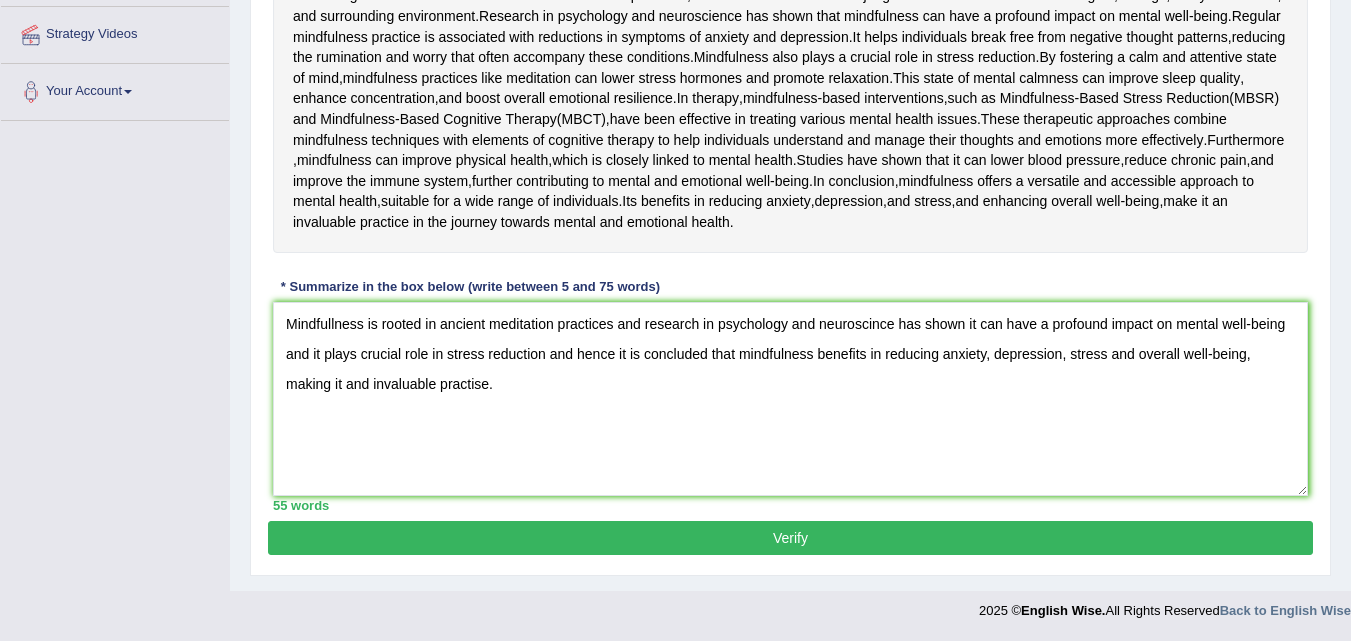 click on "Verify" at bounding box center [790, 538] 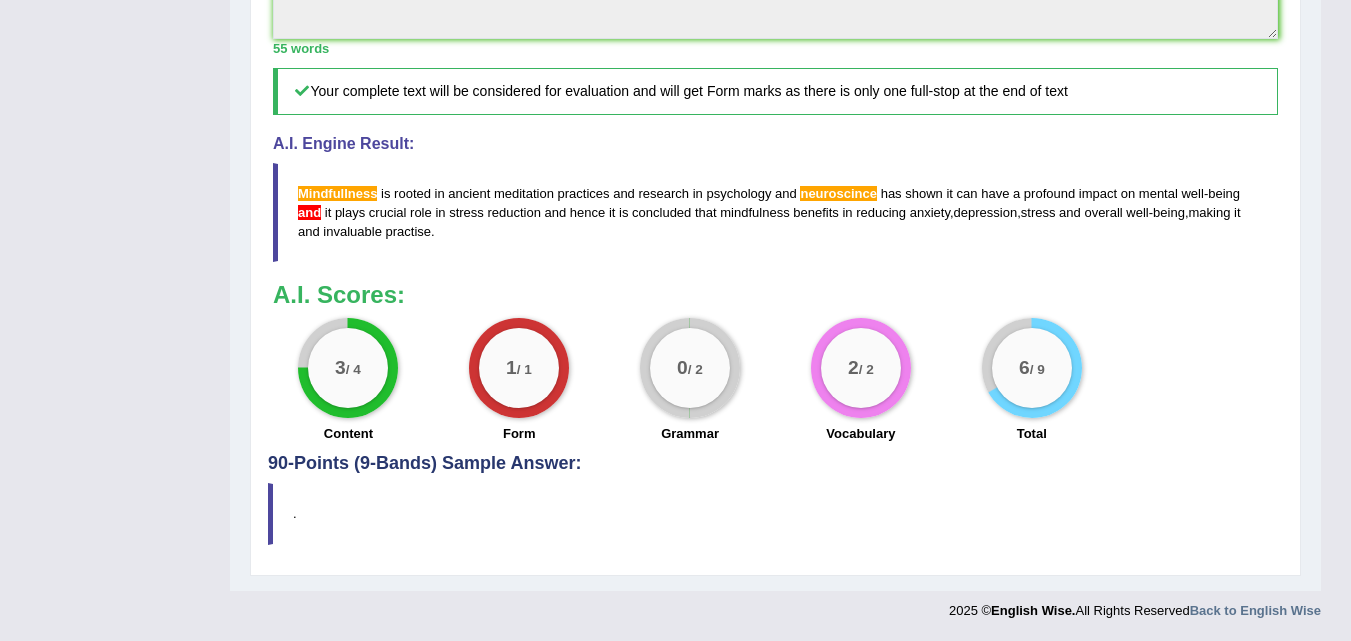 scroll, scrollTop: 942, scrollLeft: 0, axis: vertical 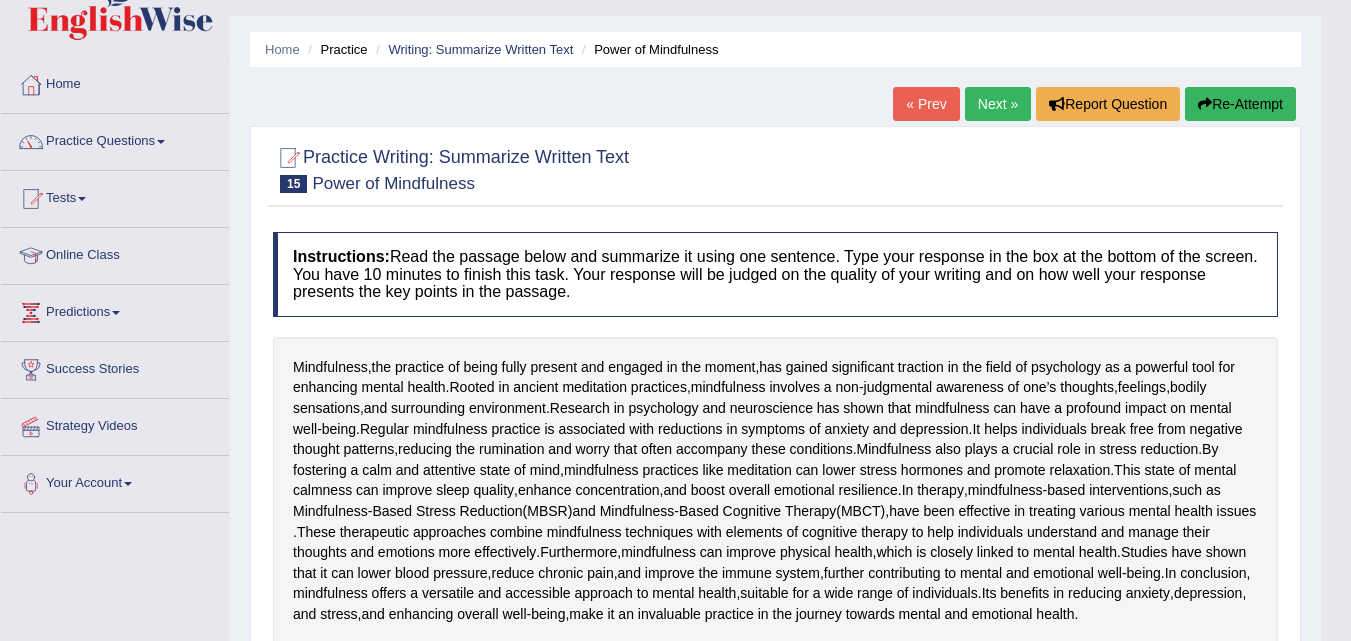click on "Practice Questions" at bounding box center (115, 139) 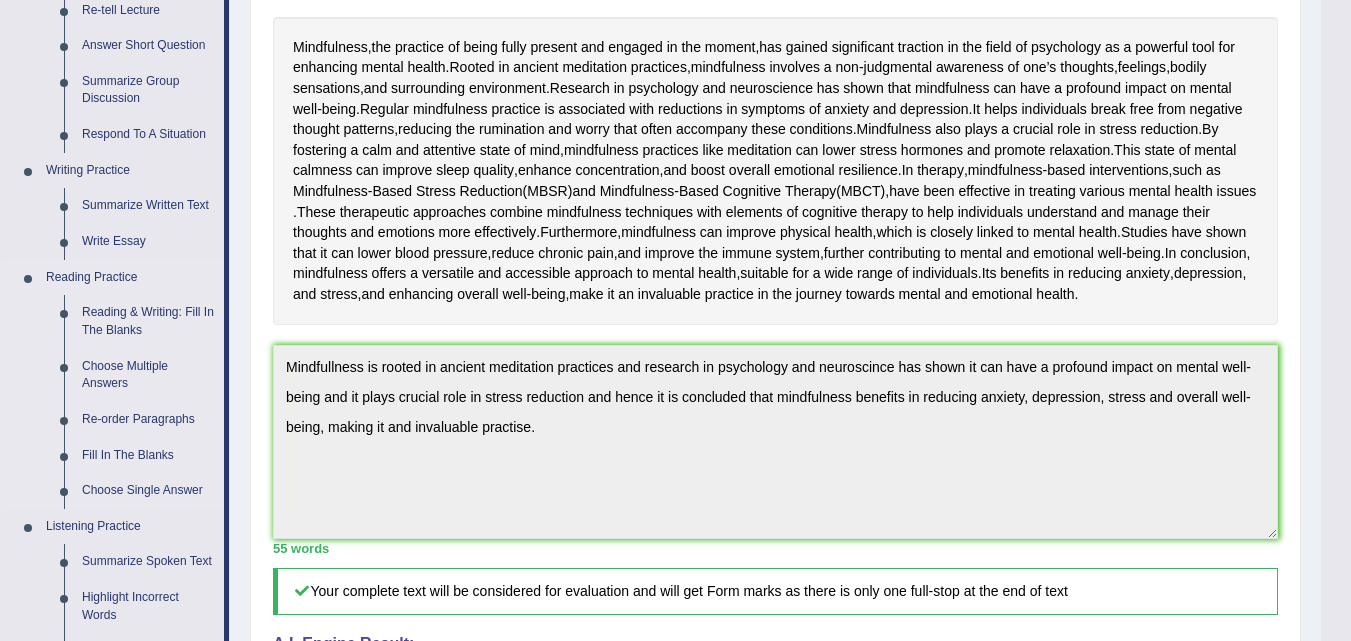 scroll, scrollTop: 326, scrollLeft: 0, axis: vertical 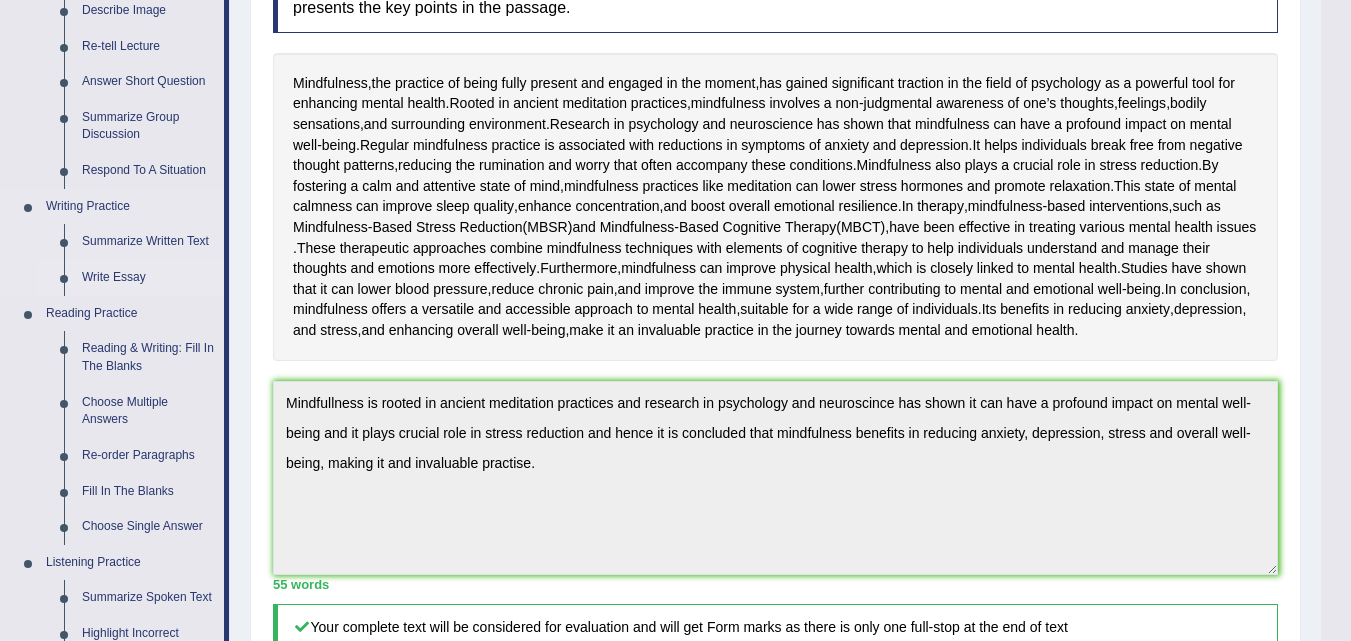 click on "Write Essay" at bounding box center [148, 278] 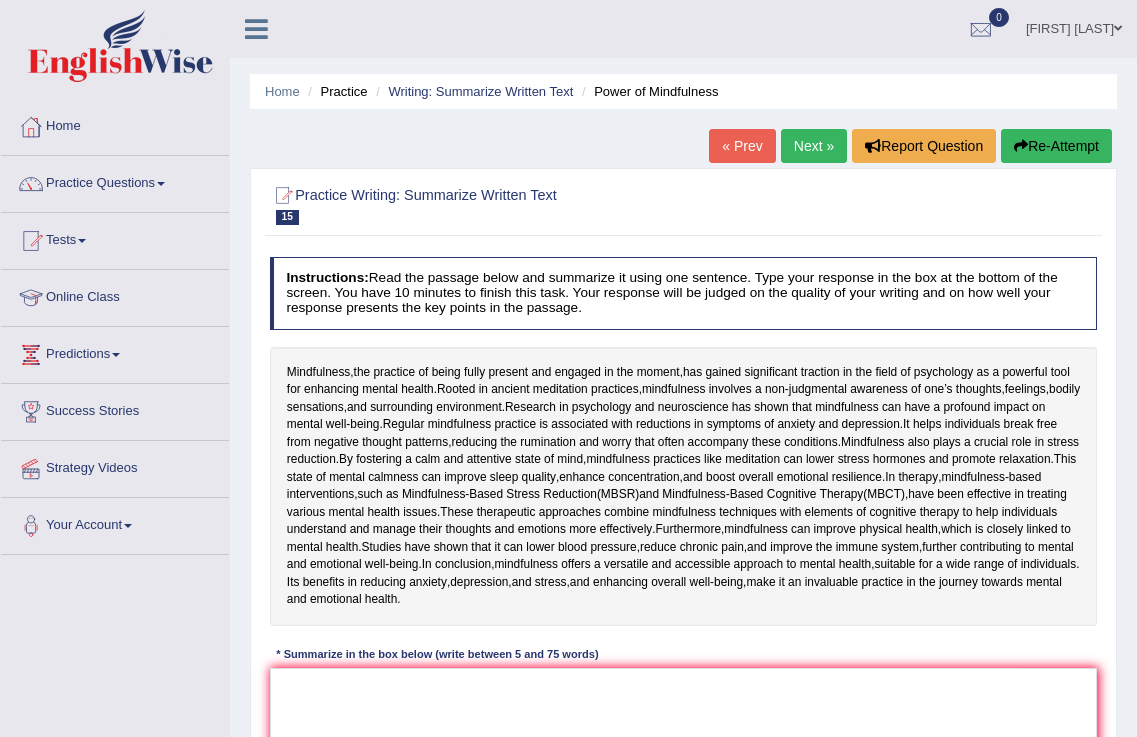 scroll, scrollTop: 0, scrollLeft: 0, axis: both 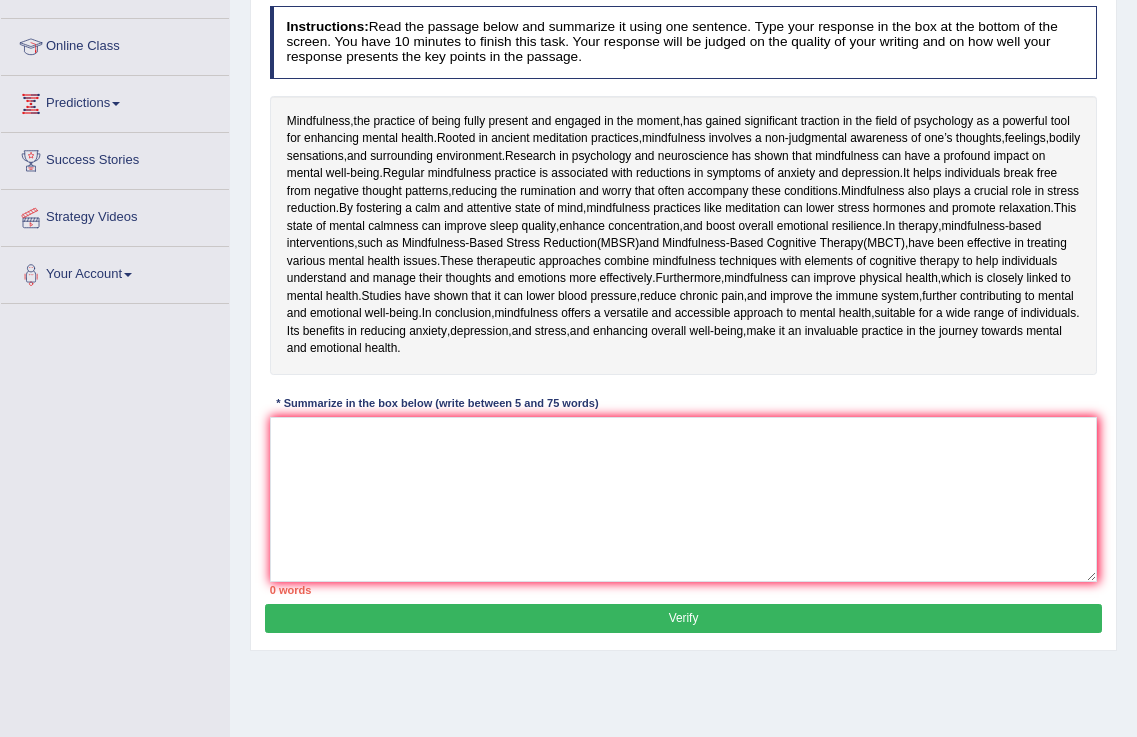 drag, startPoint x: 0, startPoint y: 658, endPoint x: 67, endPoint y: 662, distance: 67.11929 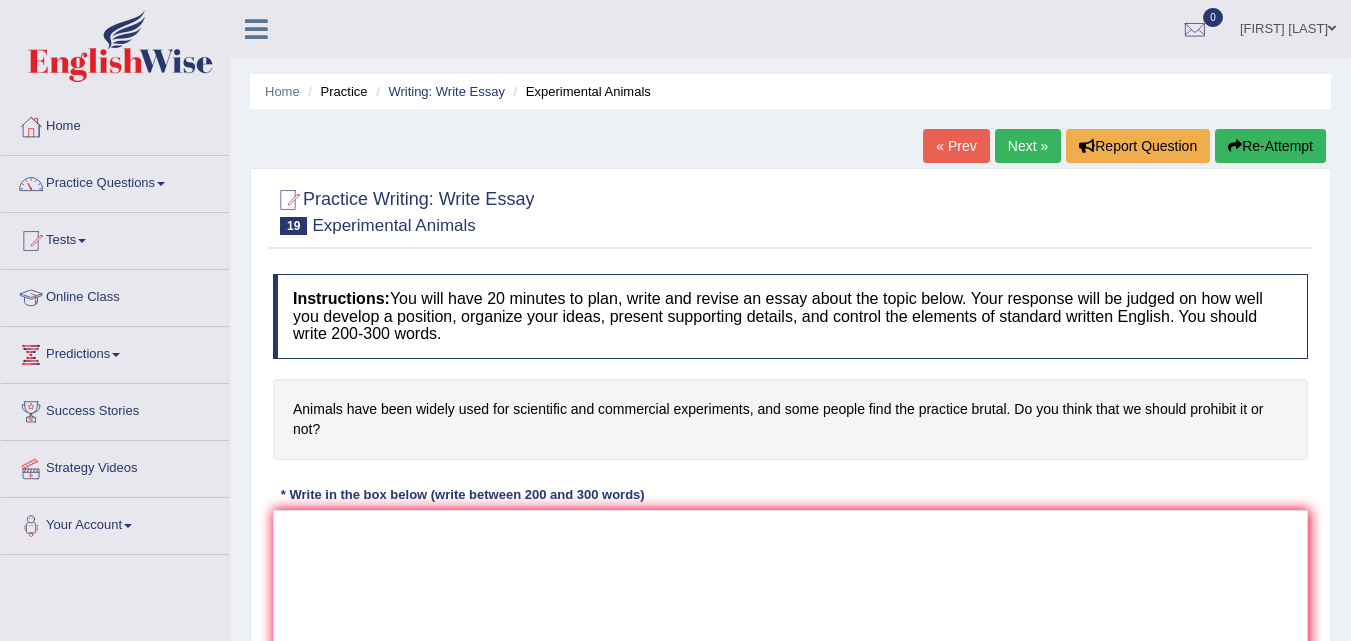 scroll, scrollTop: 0, scrollLeft: 0, axis: both 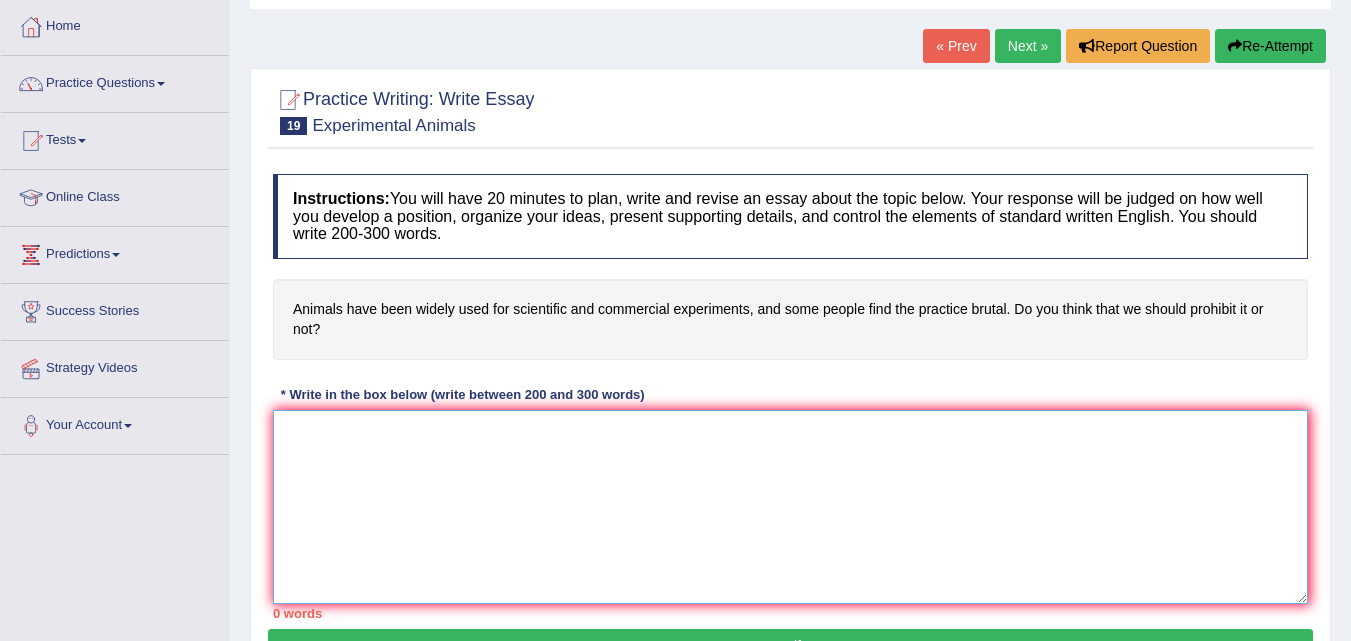 click at bounding box center [790, 507] 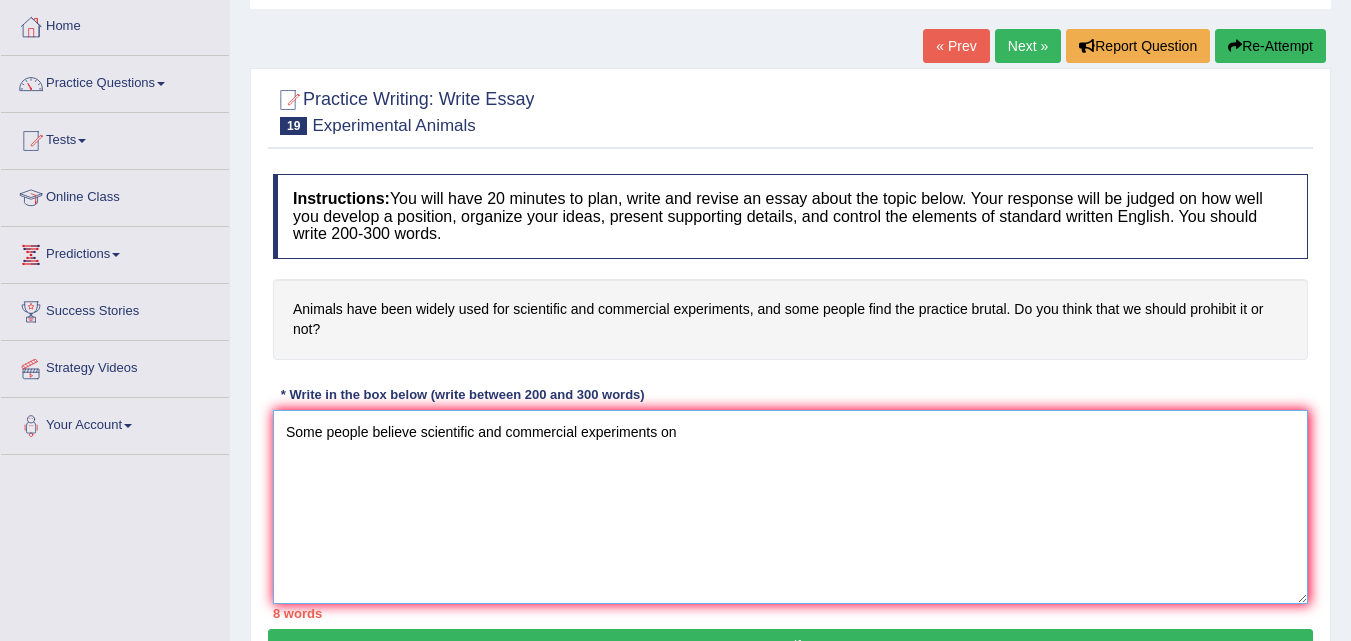 click on "Some people believe scientific and commercial experiments on" at bounding box center (790, 507) 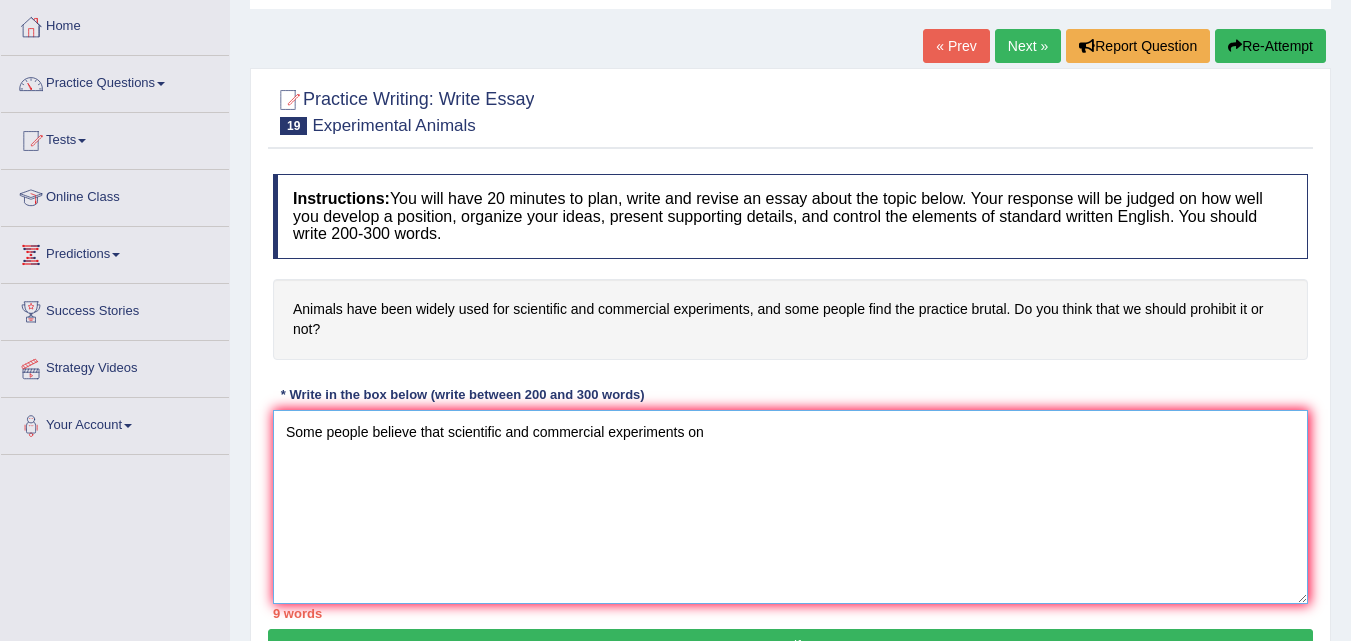 click on "Some people believe that scientific and commercial experiments on" at bounding box center (790, 507) 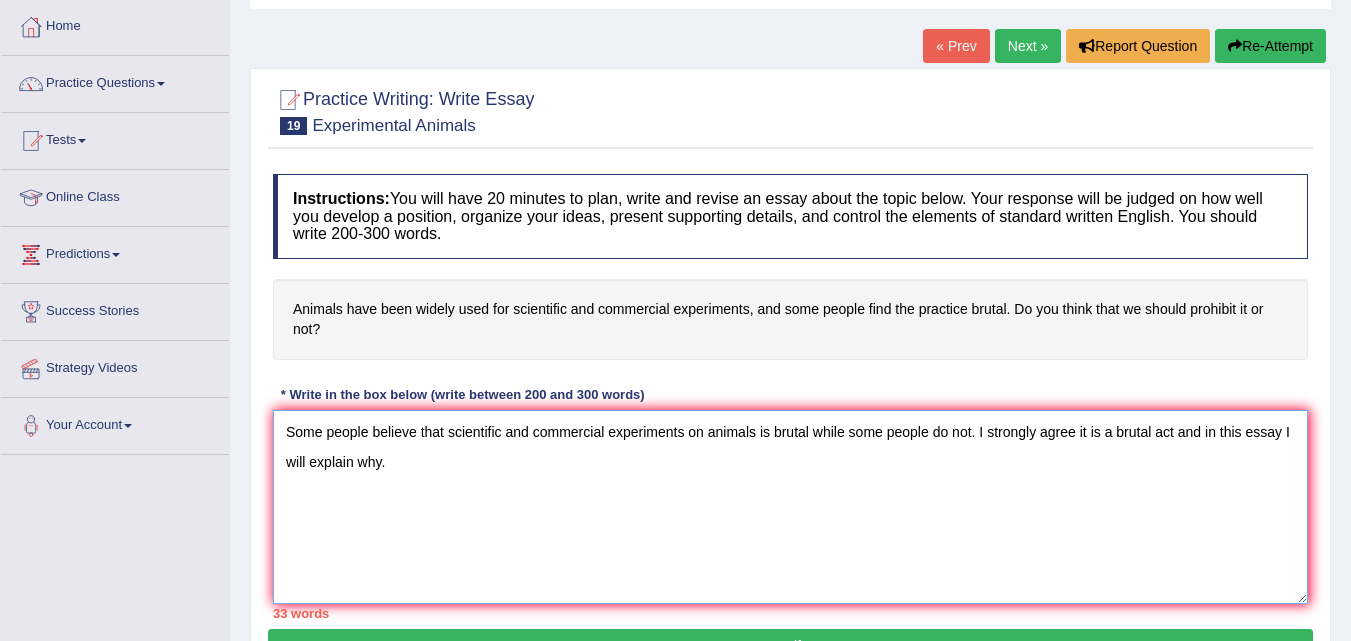 click on "Some people believe that scientific and commercial experiments on animals is brutal while some people do not. I strongly agree it is a brutal act and in this essay I will explain why." at bounding box center (790, 507) 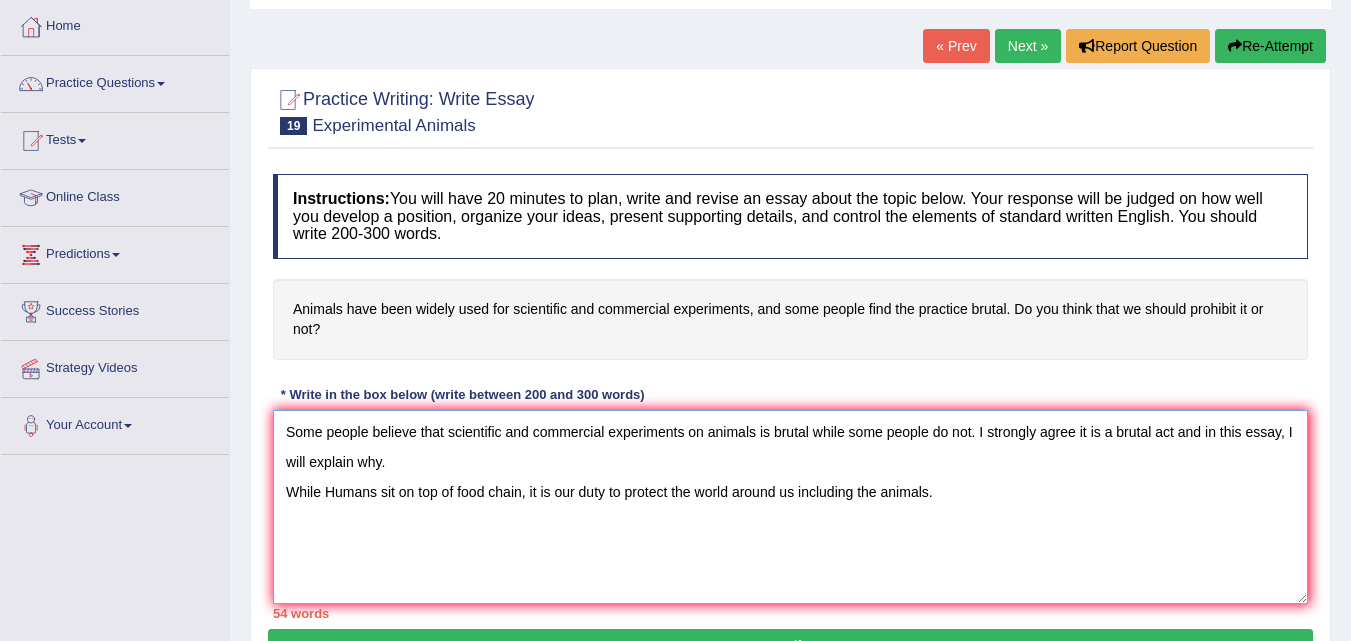 click on "Some people believe that scientific and commercial experiments on animals is brutal while some people do not. I strongly agree it is a brutal act and in this essay, I will explain why.
While Humans sit on top of food chain, it is our duty to protect the world around us including the animals." at bounding box center (790, 507) 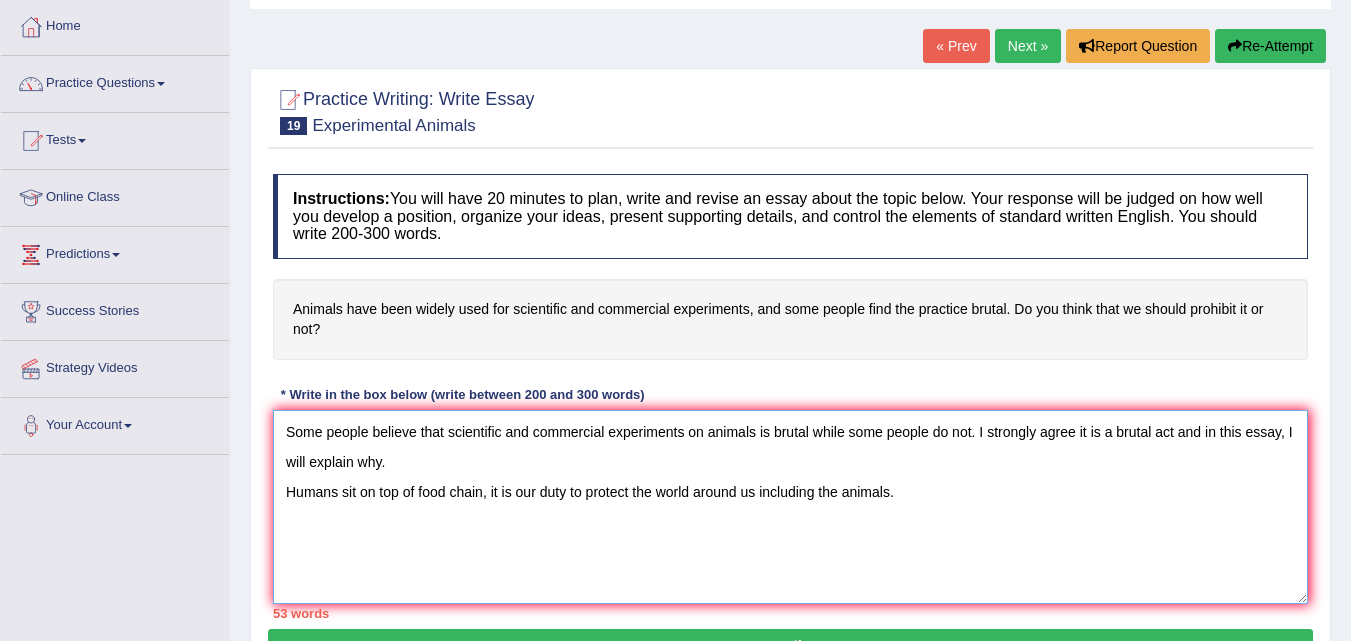 click on "Some people believe that scientific and commercial experiments on animals is brutal while some people do not. I strongly agree it is a brutal act and in this essay, I will explain why.
Humans sit on top of food chain, it is our duty to protect the world around us including the animals." at bounding box center [790, 507] 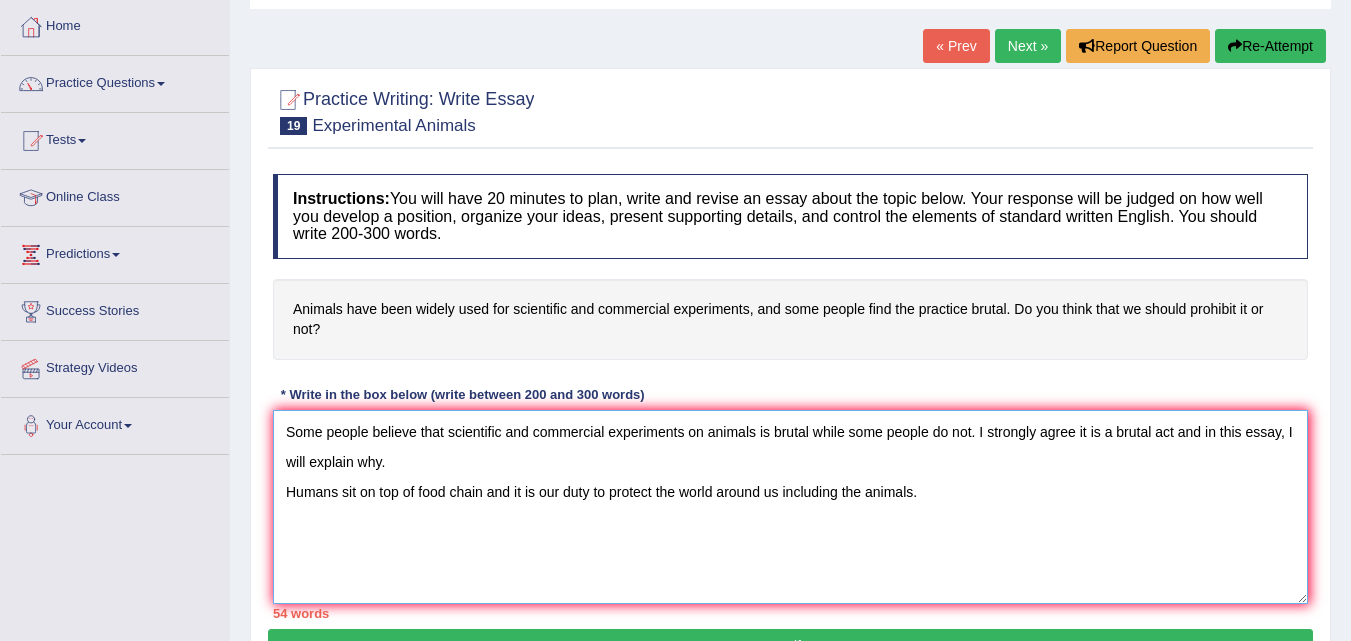 click on "Some people believe that scientific and commercial experiments on animals is brutal while some people do not. I strongly agree it is a brutal act and in this essay, I will explain why.
Humans sit on top of food chain and it is our duty to protect the world around us including the animals." at bounding box center [790, 507] 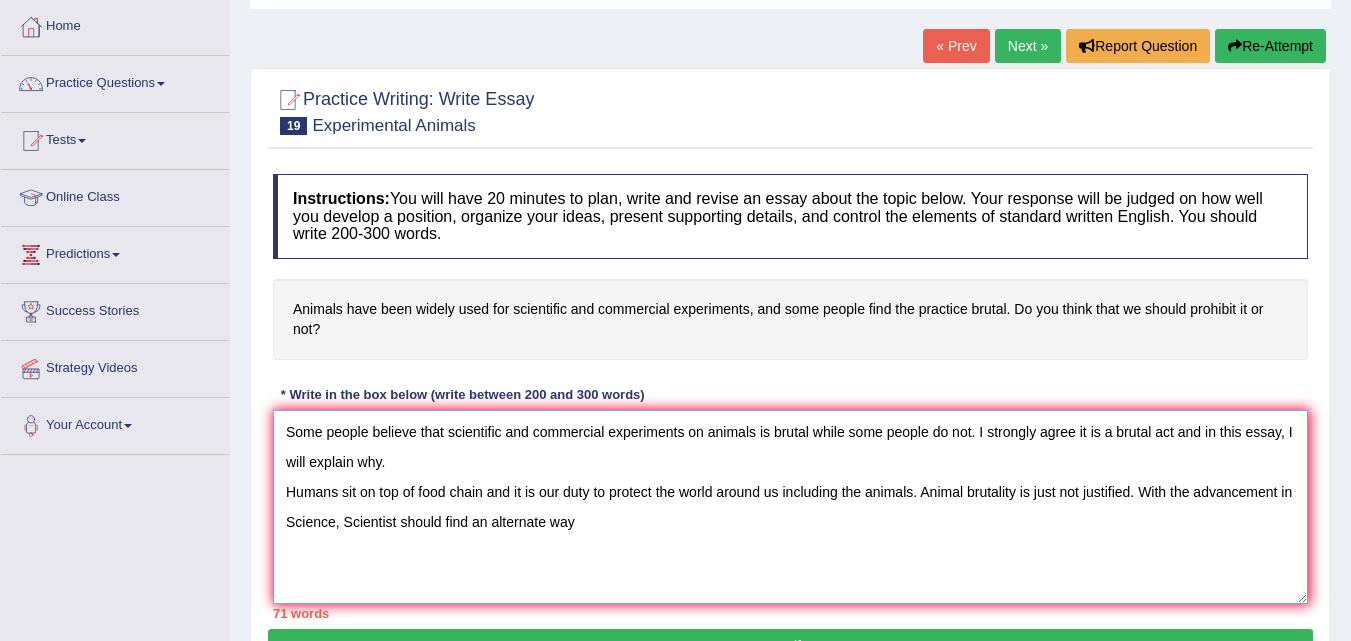 click on "Some people believe that scientific and commercial experiments on animals is brutal while some people do not. I strongly agree it is a brutal act and in this essay, I will explain why.
Humans sit on top of food chain and it is our duty to protect the world around us including the animals. Animal brutality is just not justified. With the advancement in Science, Scientist should find an alternate way" at bounding box center (790, 507) 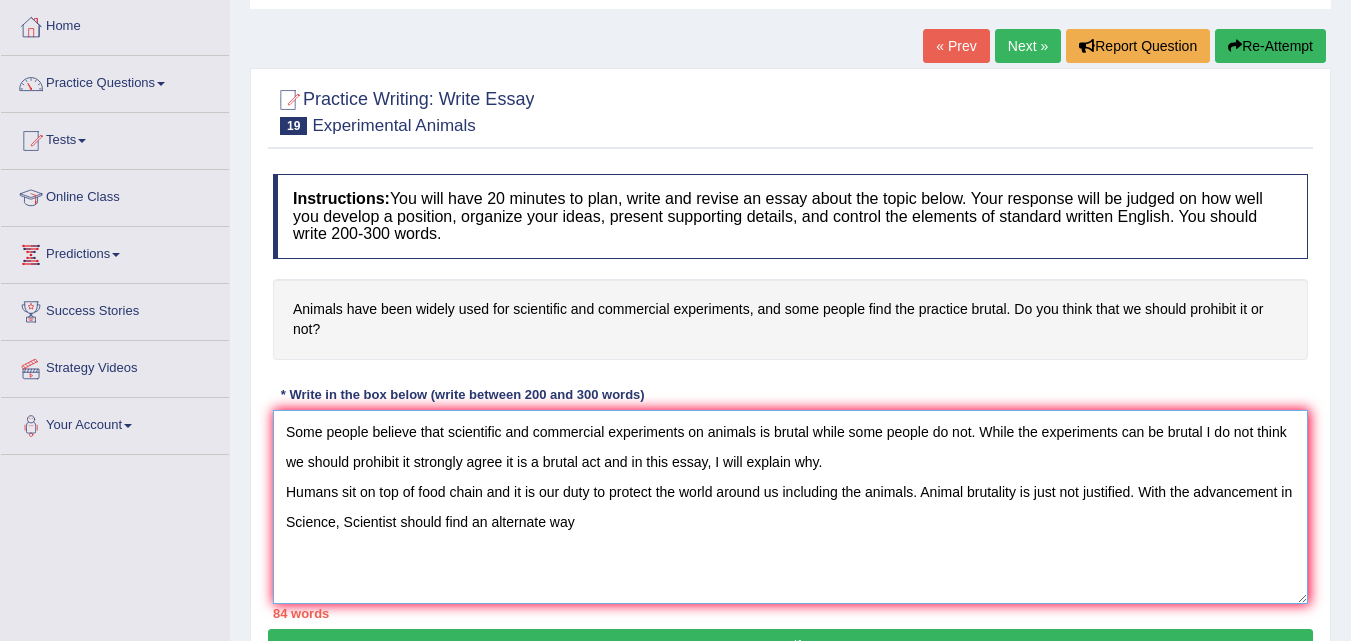 drag, startPoint x: 415, startPoint y: 470, endPoint x: 606, endPoint y: 455, distance: 191.5881 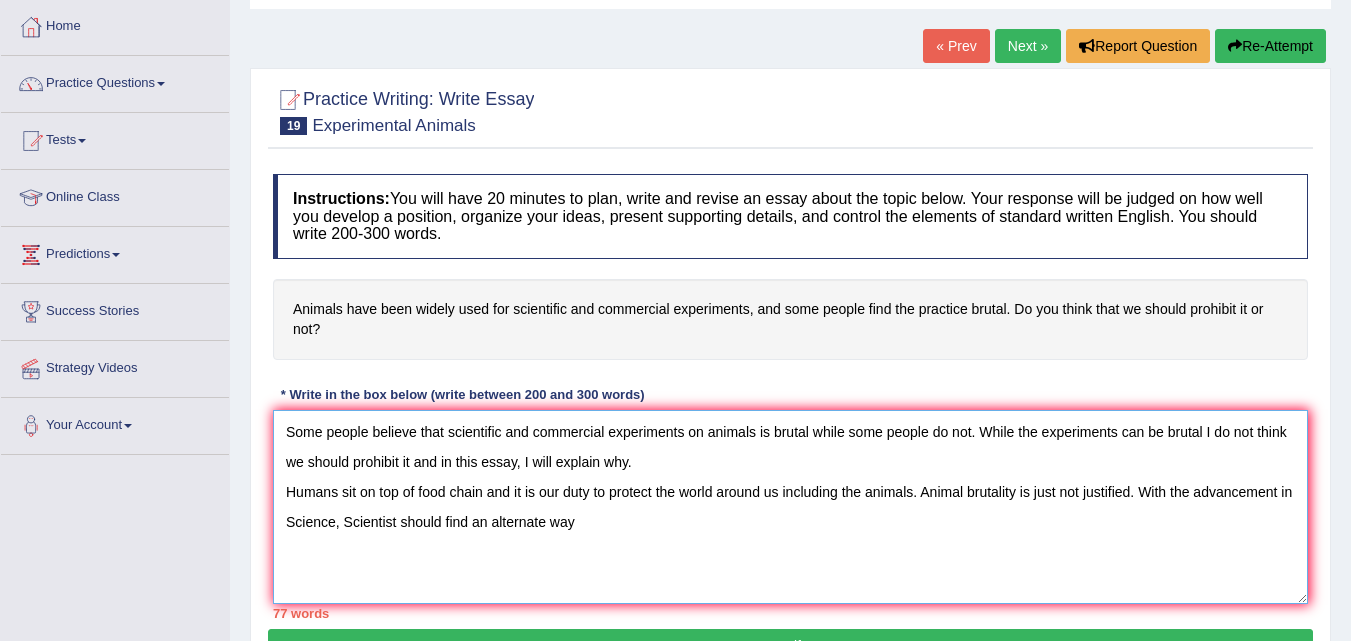 click on "Some people believe that scientific and commercial experiments on animals is brutal while some people do not. While the experiments can be brutal I do not think we should prohibit it and in this essay, I will explain why.
Humans sit on top of food chain and it is our duty to protect the world around us including the animals. Animal brutality is just not justified. With the advancement in Science, Scientist should find an alternate way" at bounding box center [790, 507] 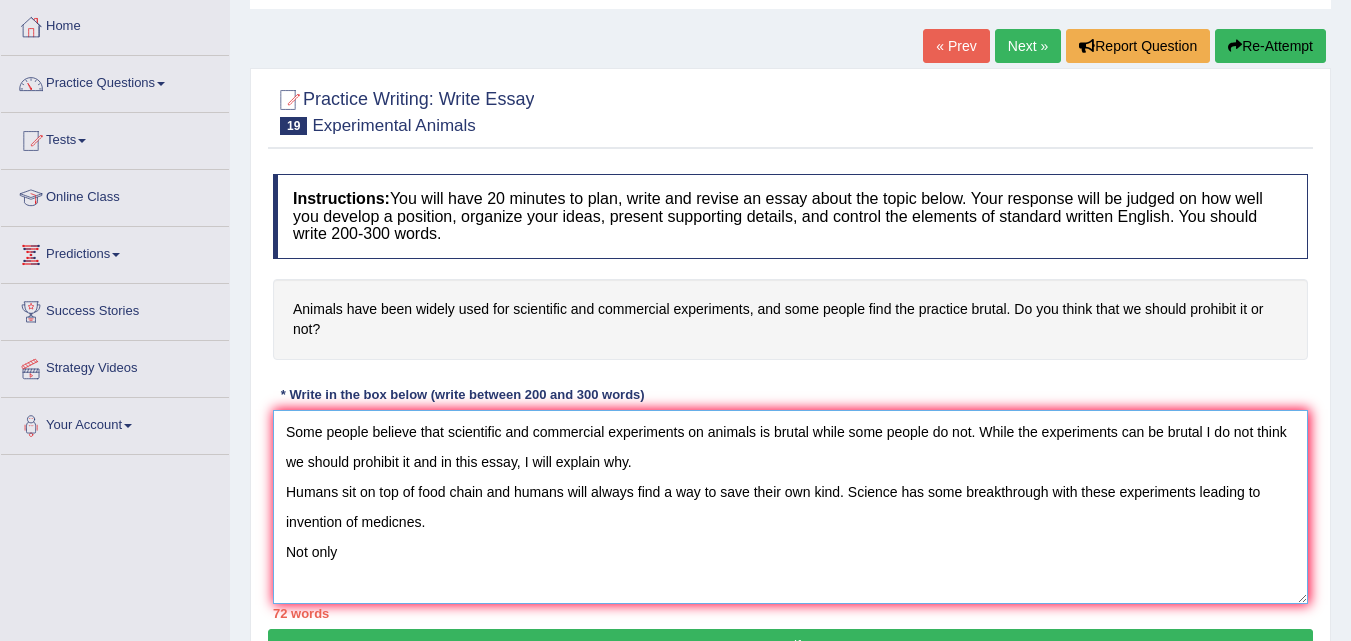 type on "Some people believe that scientific and commercial experiments on animals is brutal while some people do not. While the experiments can be brutal I do not think we should prohibit it and in this essay, I will explain why.
Humans sit on top of food chain and humans will always find a way to save their own kind. Science has some breakthrough with these experiments leading to invention of medicnes.
Not only" 